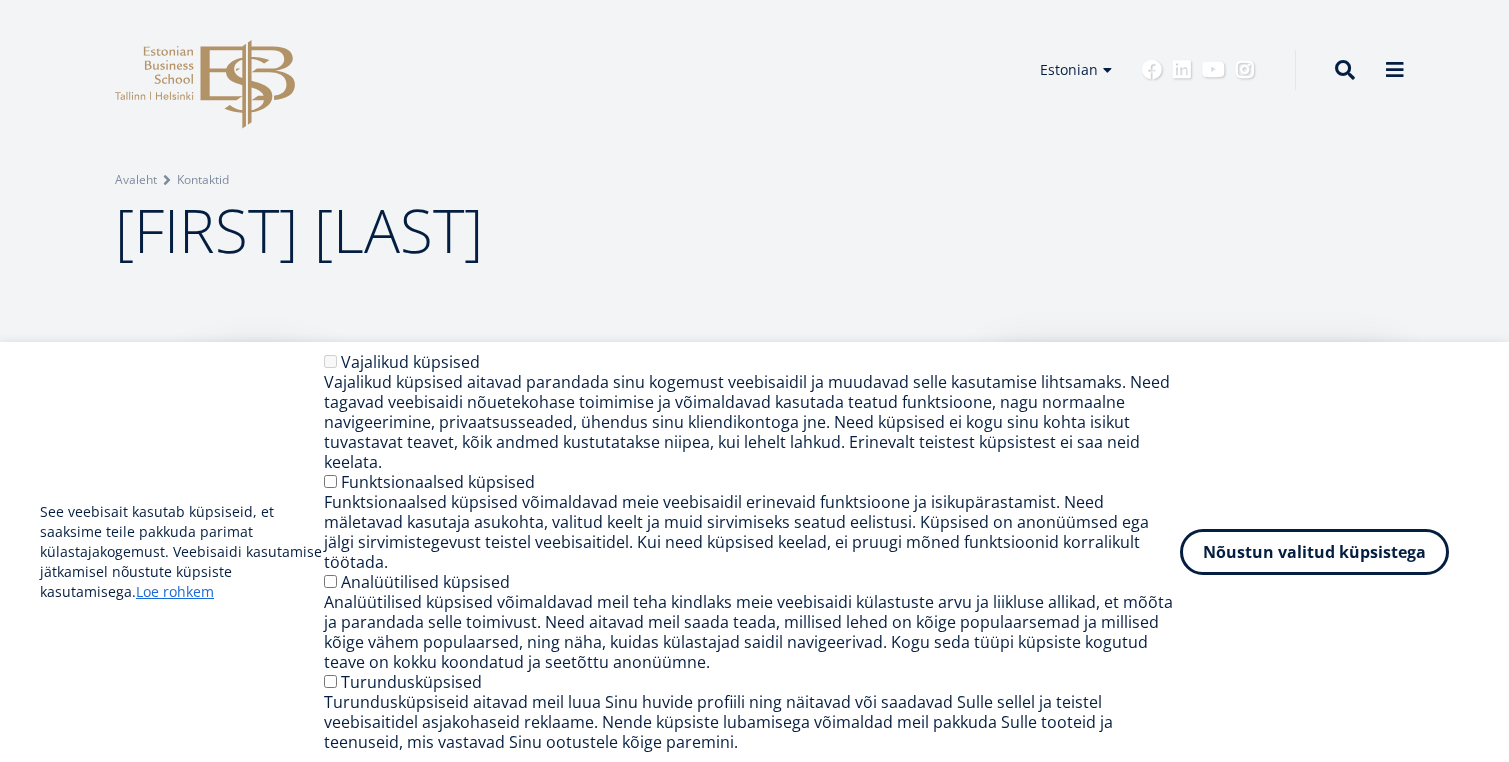 scroll, scrollTop: 0, scrollLeft: 0, axis: both 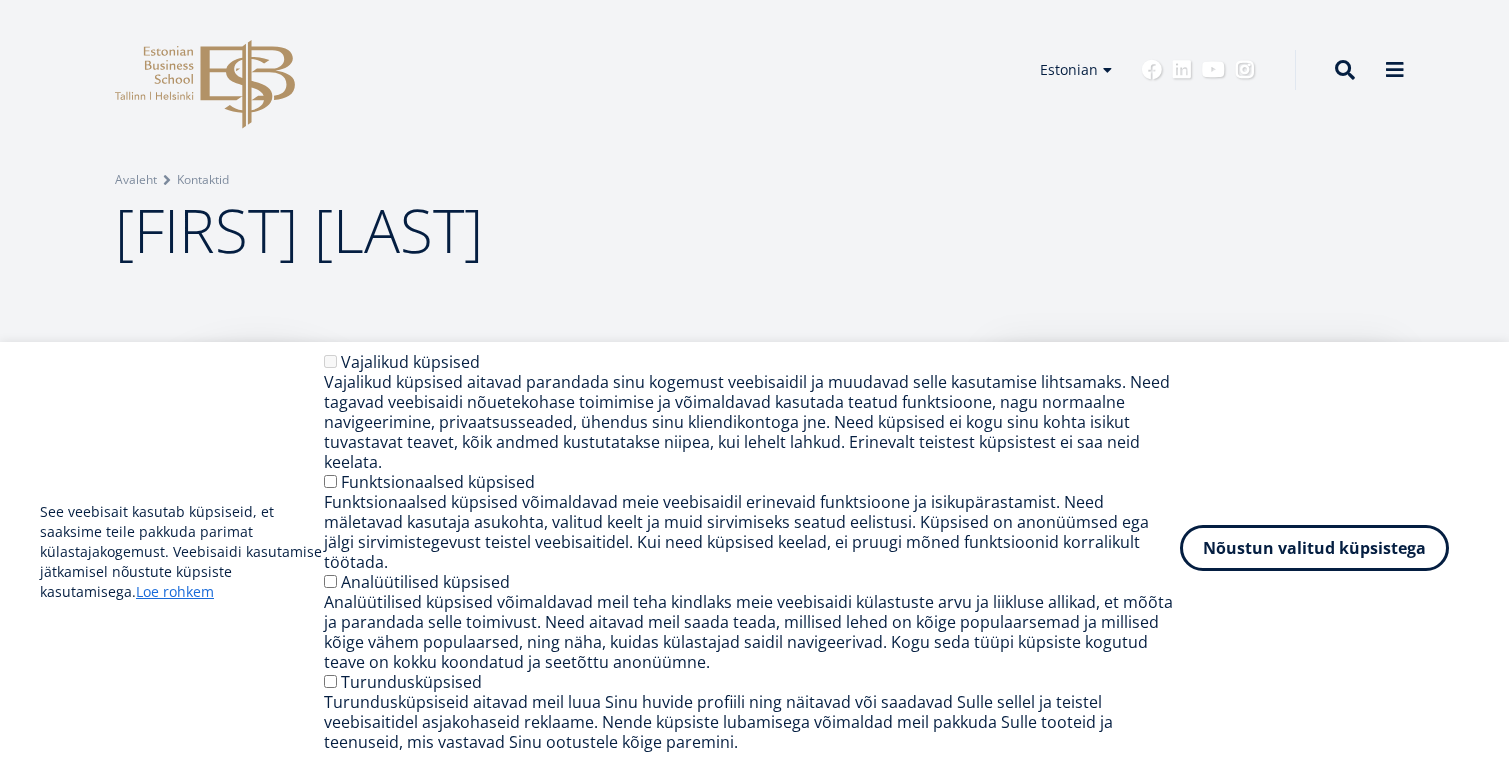 click on "Nõustun valitud küpsistega" at bounding box center [1314, 548] 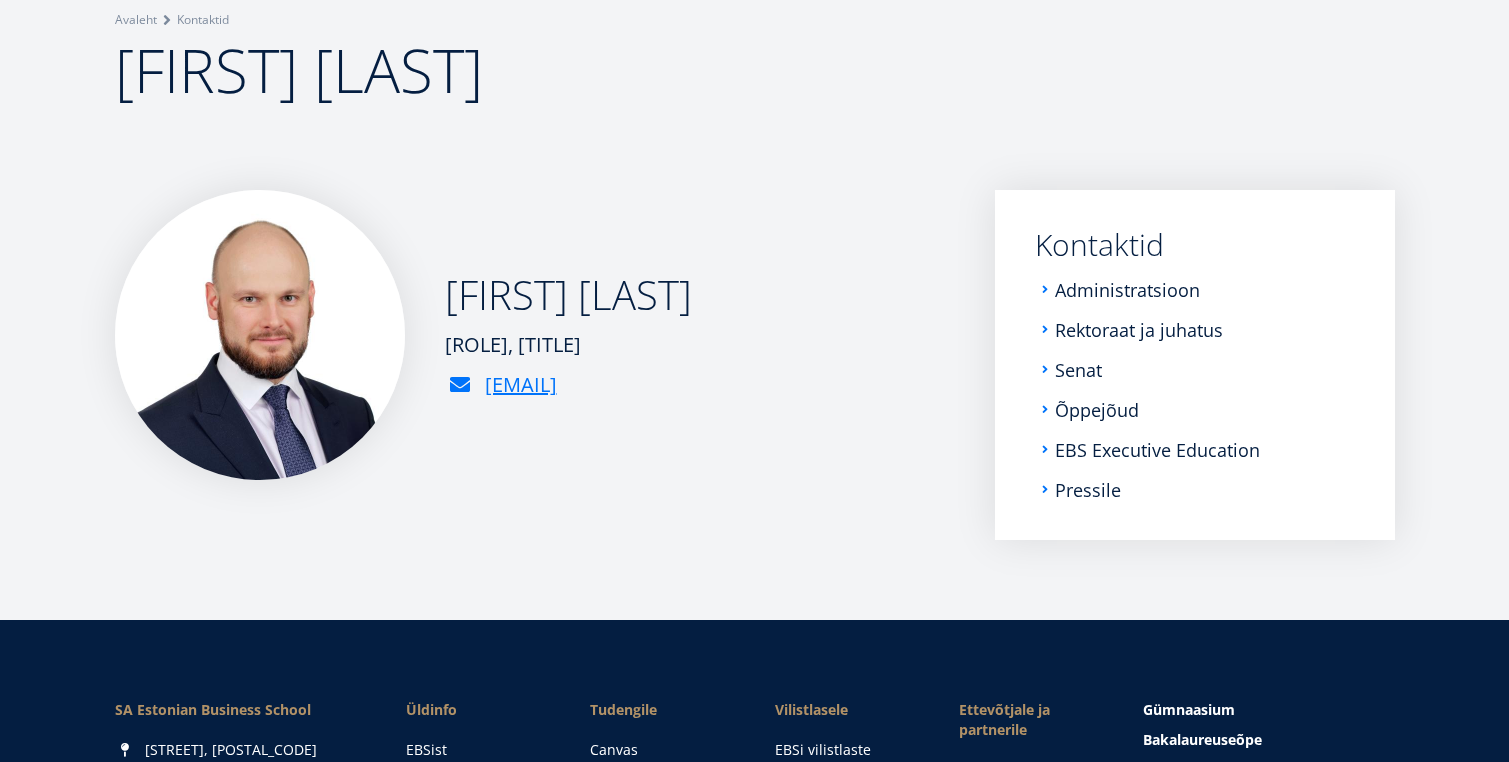 scroll, scrollTop: 0, scrollLeft: 0, axis: both 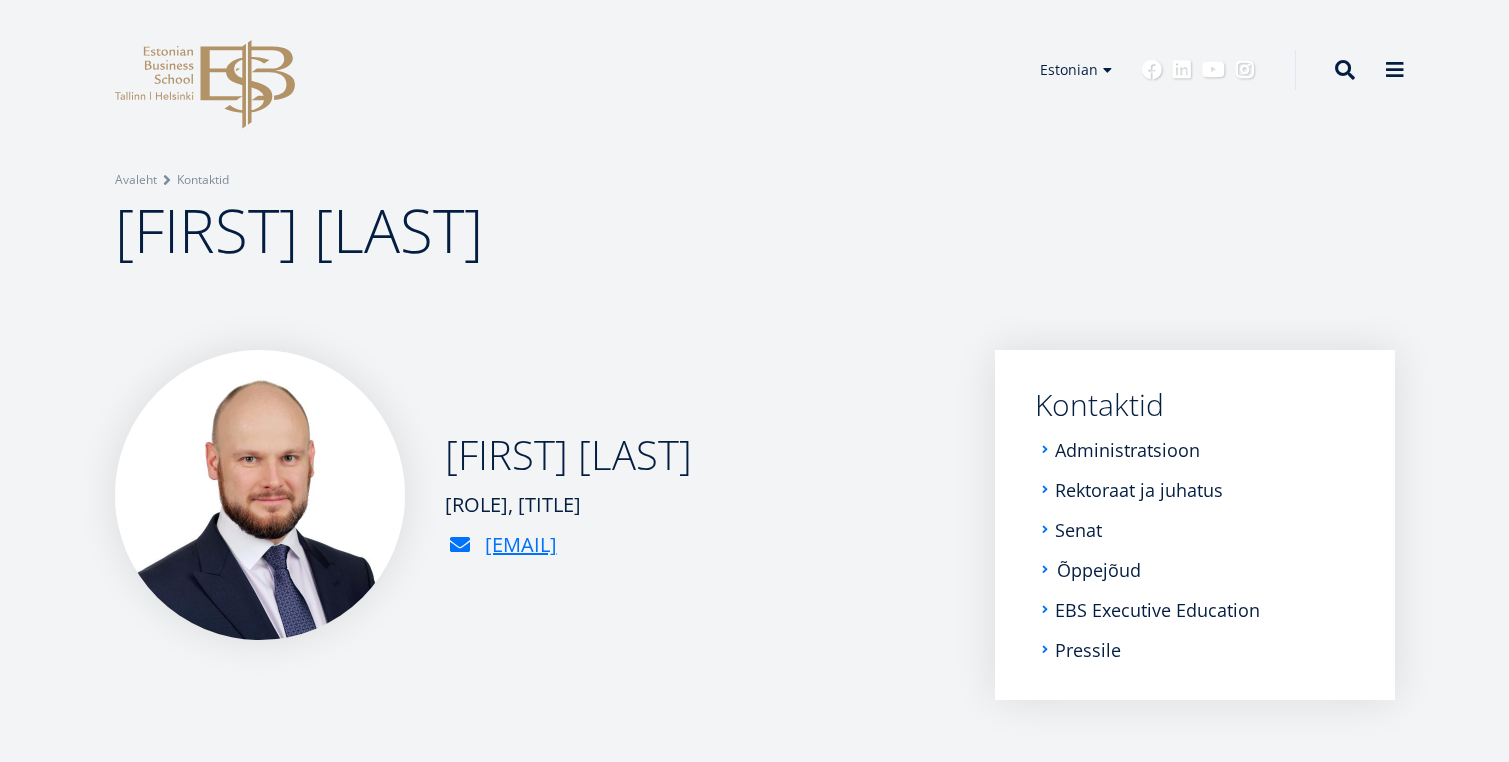 click on "[TITLE]" at bounding box center (1099, 570) 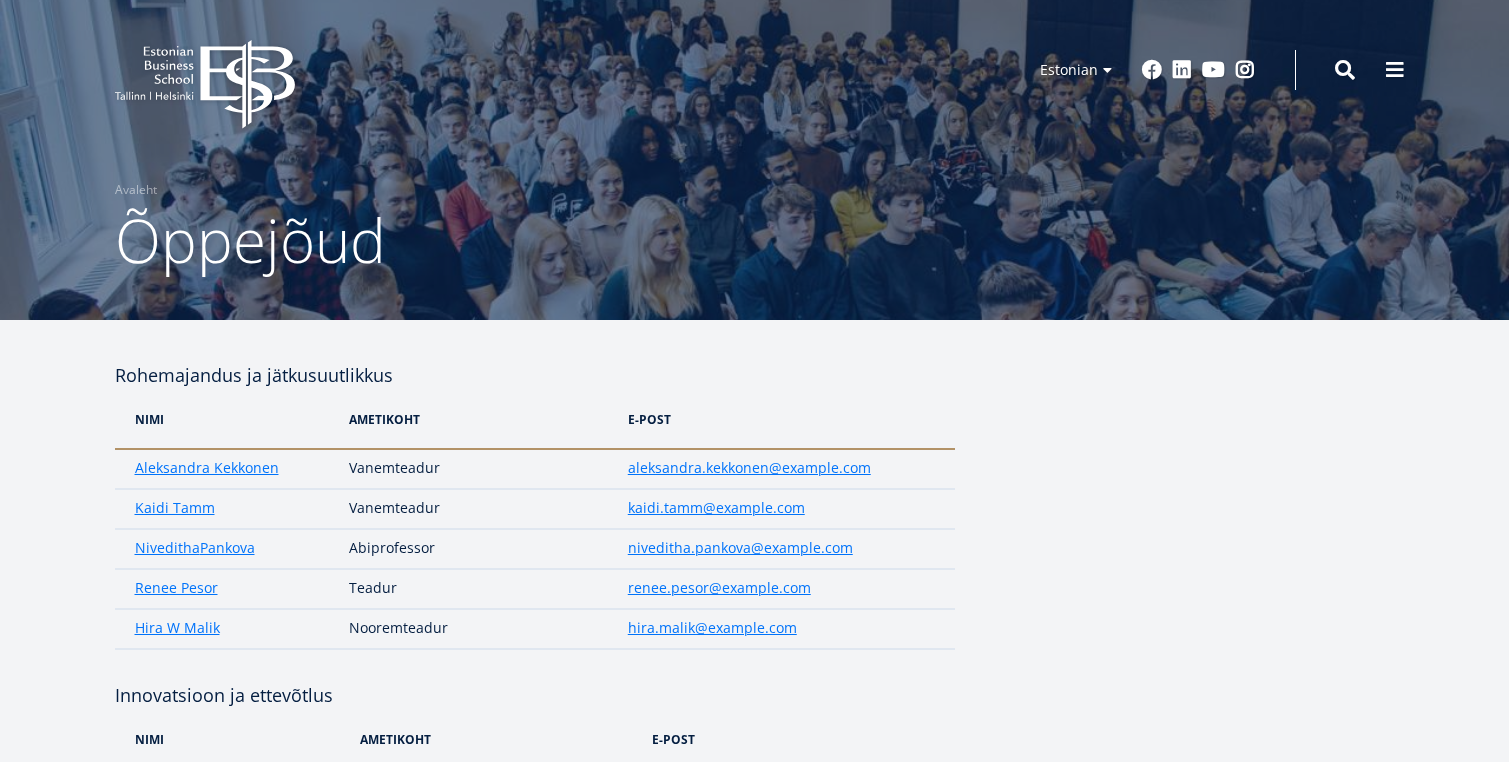 scroll, scrollTop: 0, scrollLeft: 0, axis: both 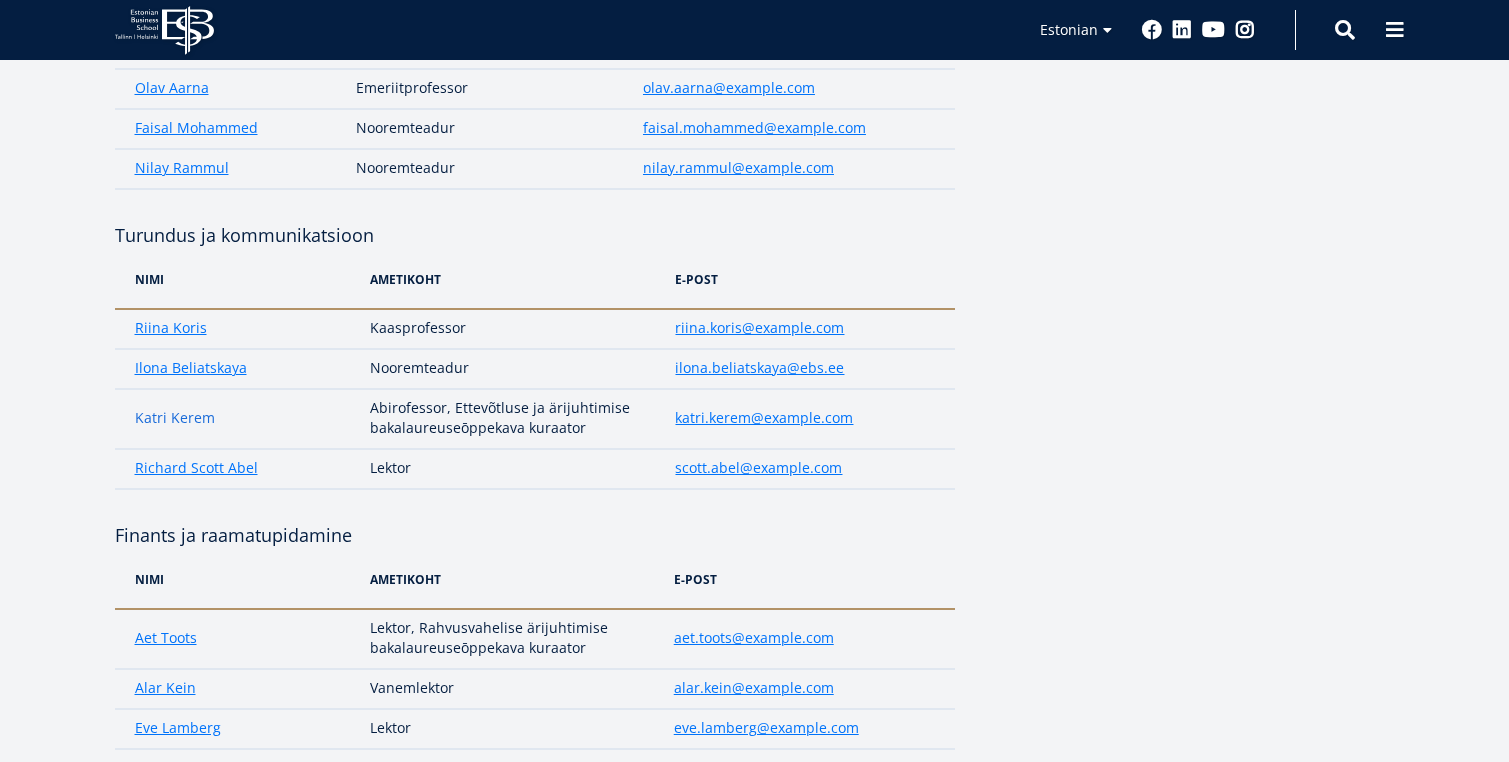 click on "Katri Kerem" at bounding box center (175, 418) 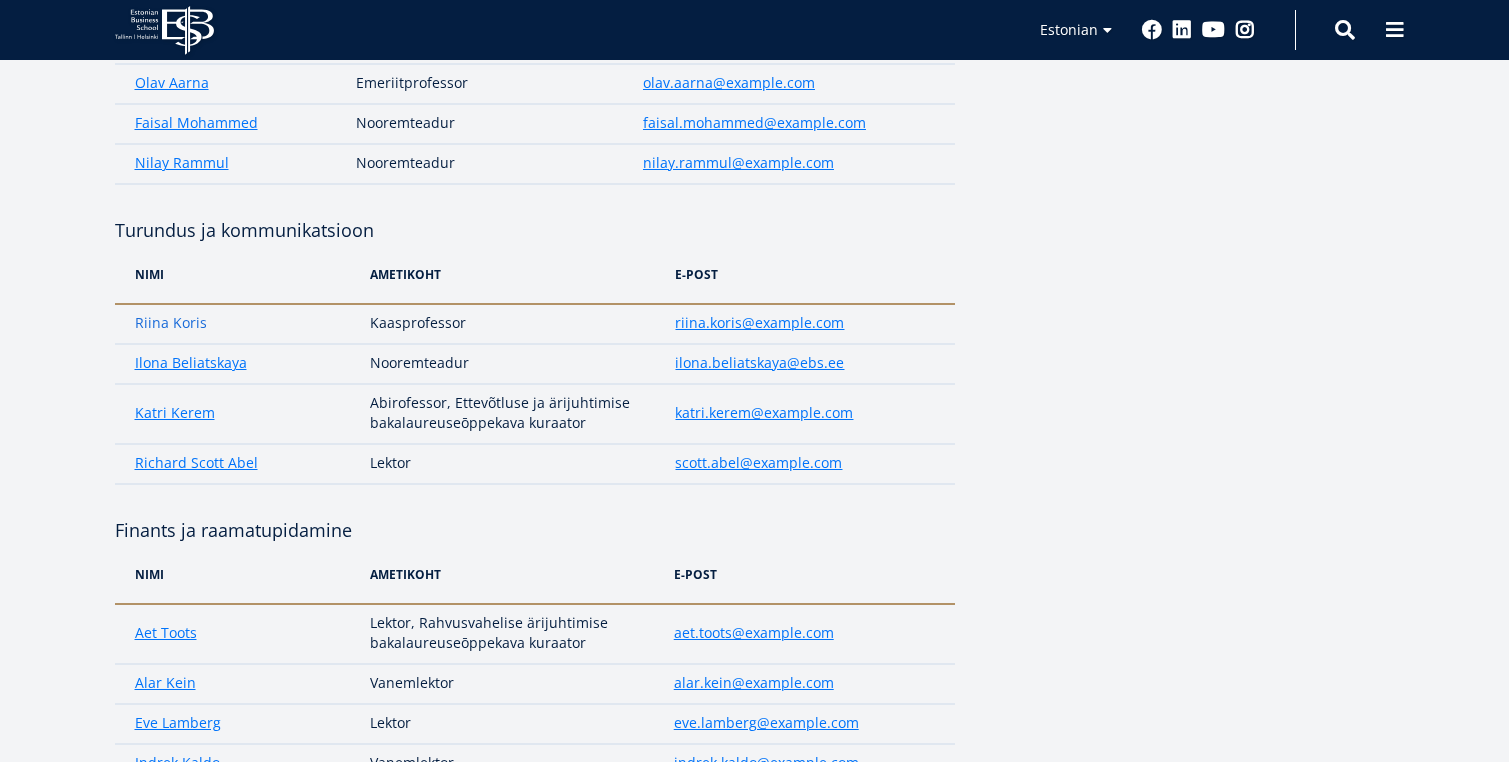 click on "Riina Koris" at bounding box center [171, 323] 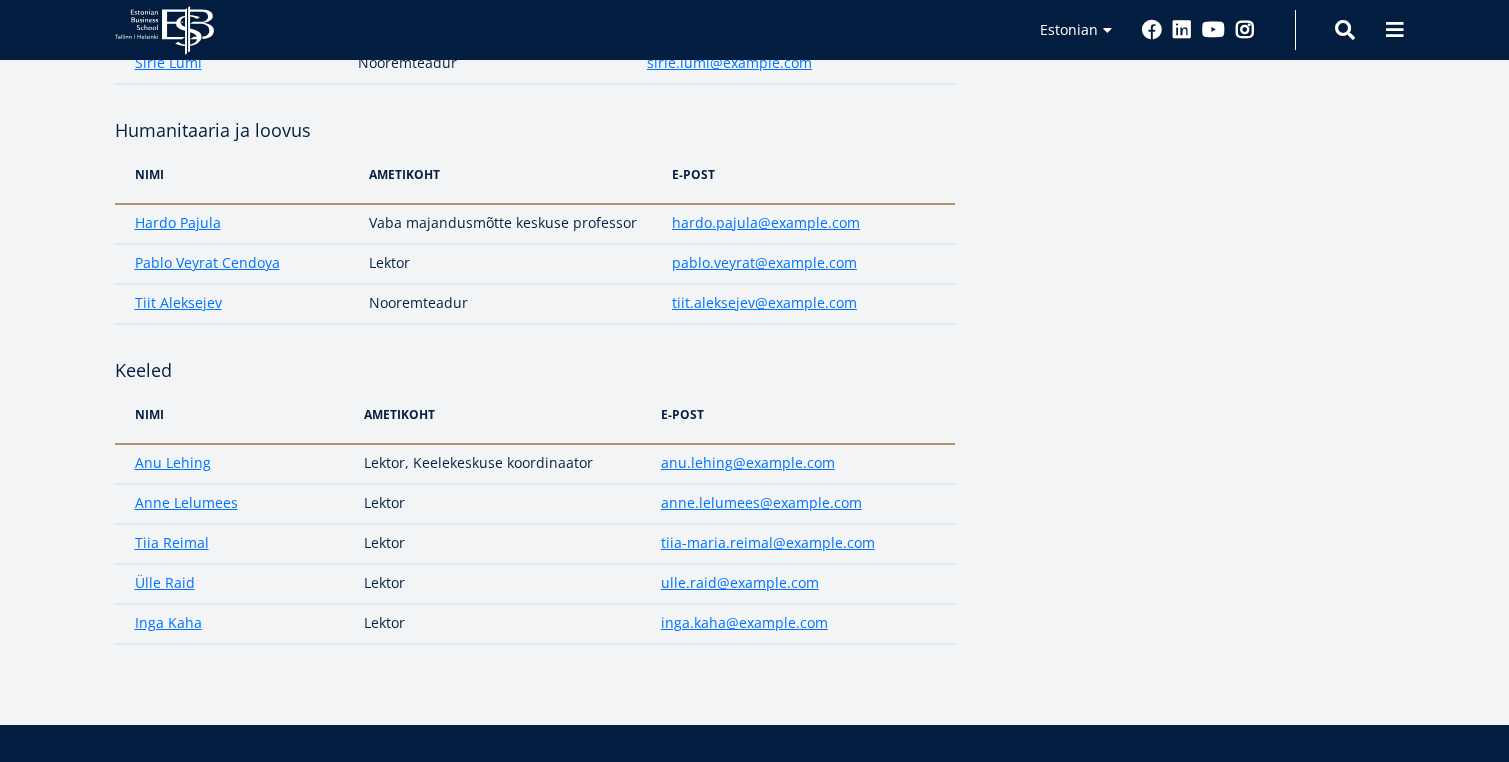 scroll, scrollTop: 3260, scrollLeft: 0, axis: vertical 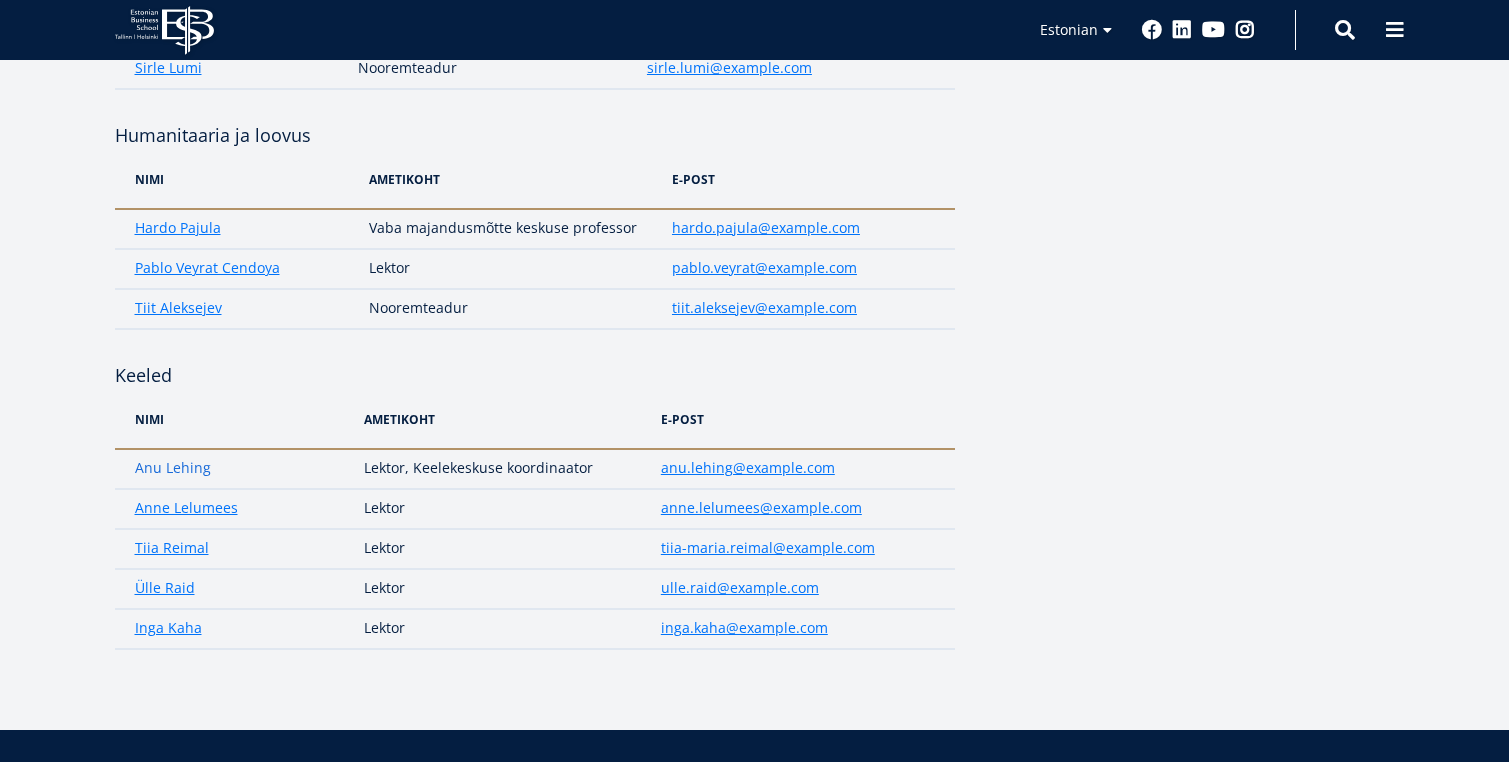 click on "Anu Lehing" at bounding box center (173, 468) 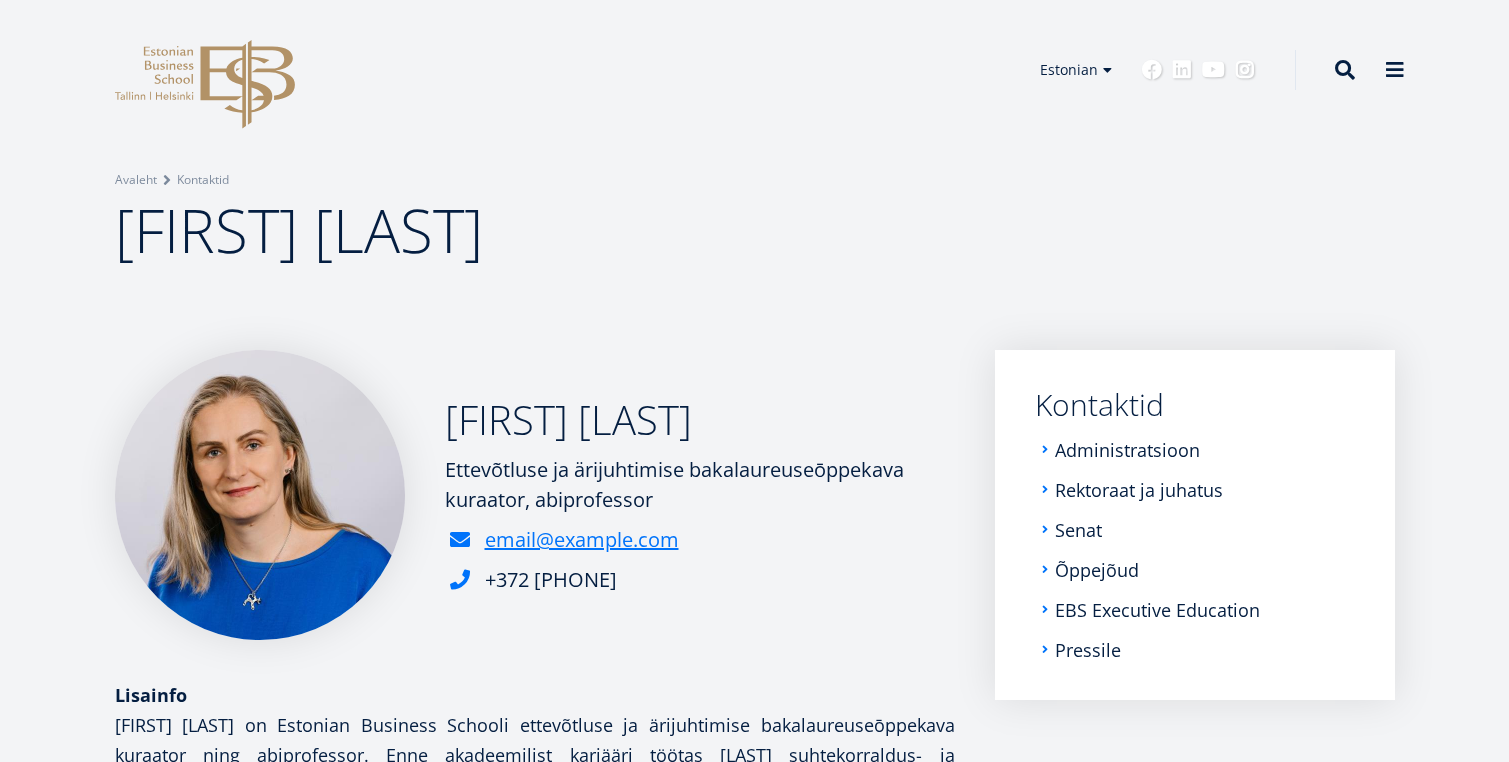 scroll, scrollTop: 0, scrollLeft: 0, axis: both 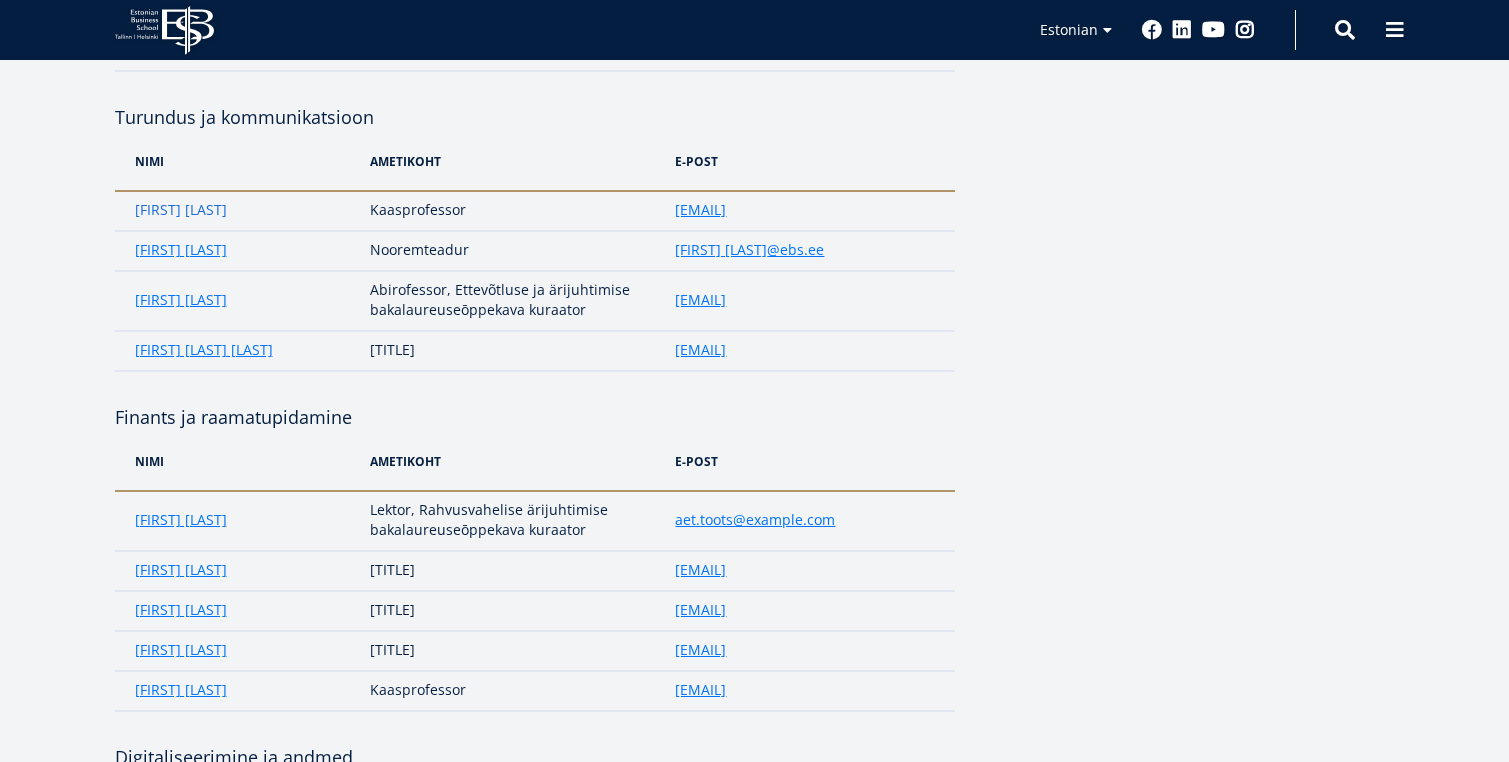 click on "Riina Koris" at bounding box center [181, 210] 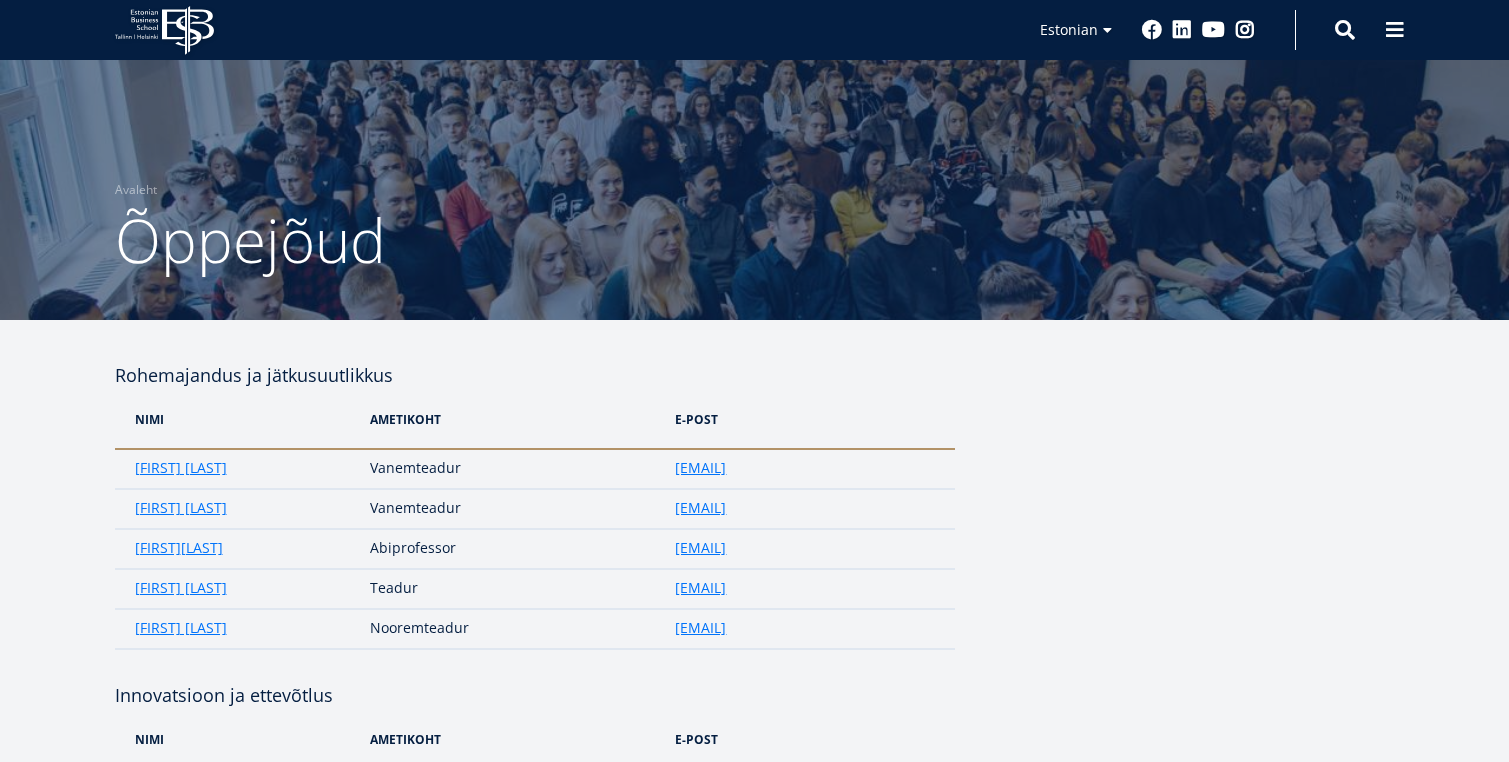 scroll, scrollTop: 2398, scrollLeft: 0, axis: vertical 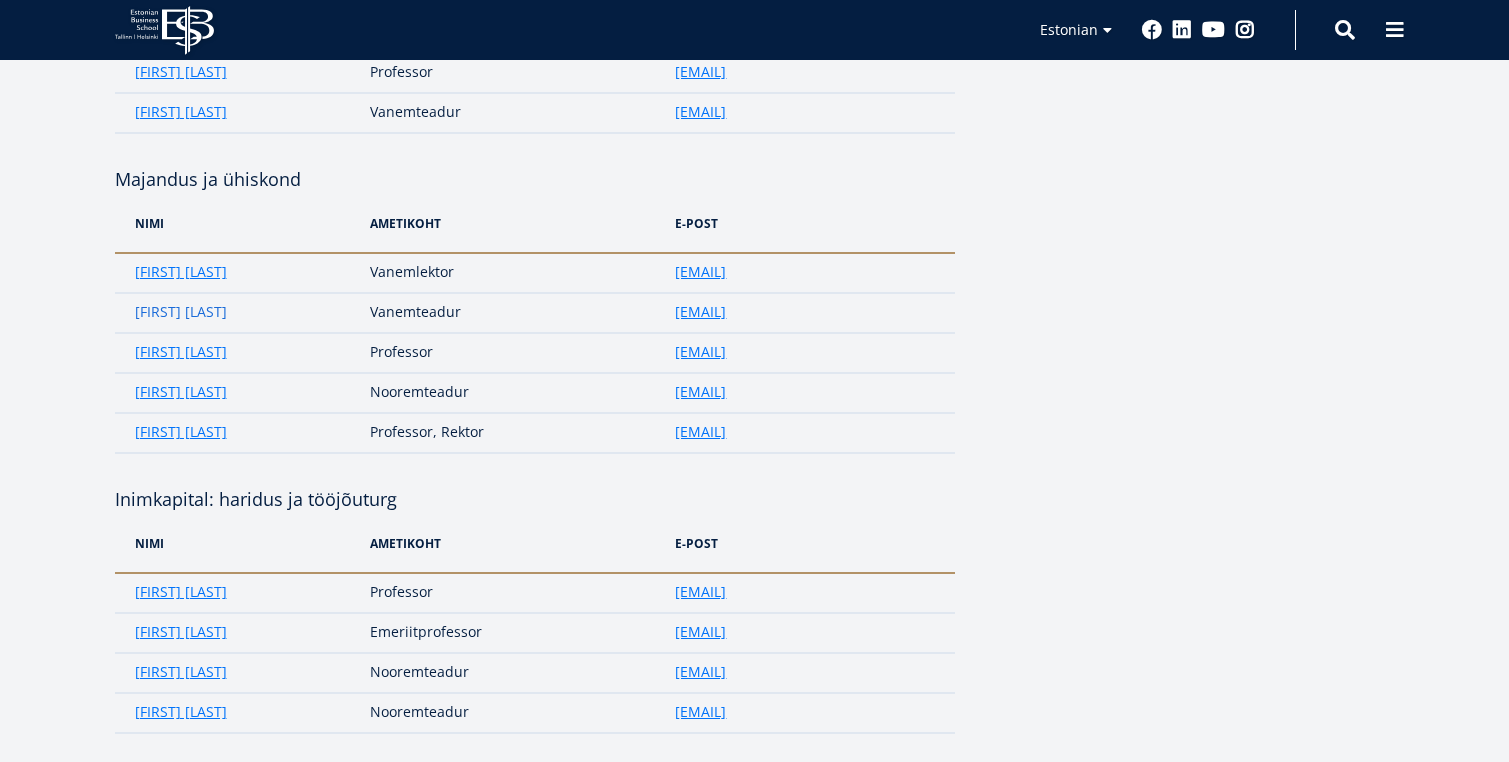 click on "[NAME]" at bounding box center (181, 312) 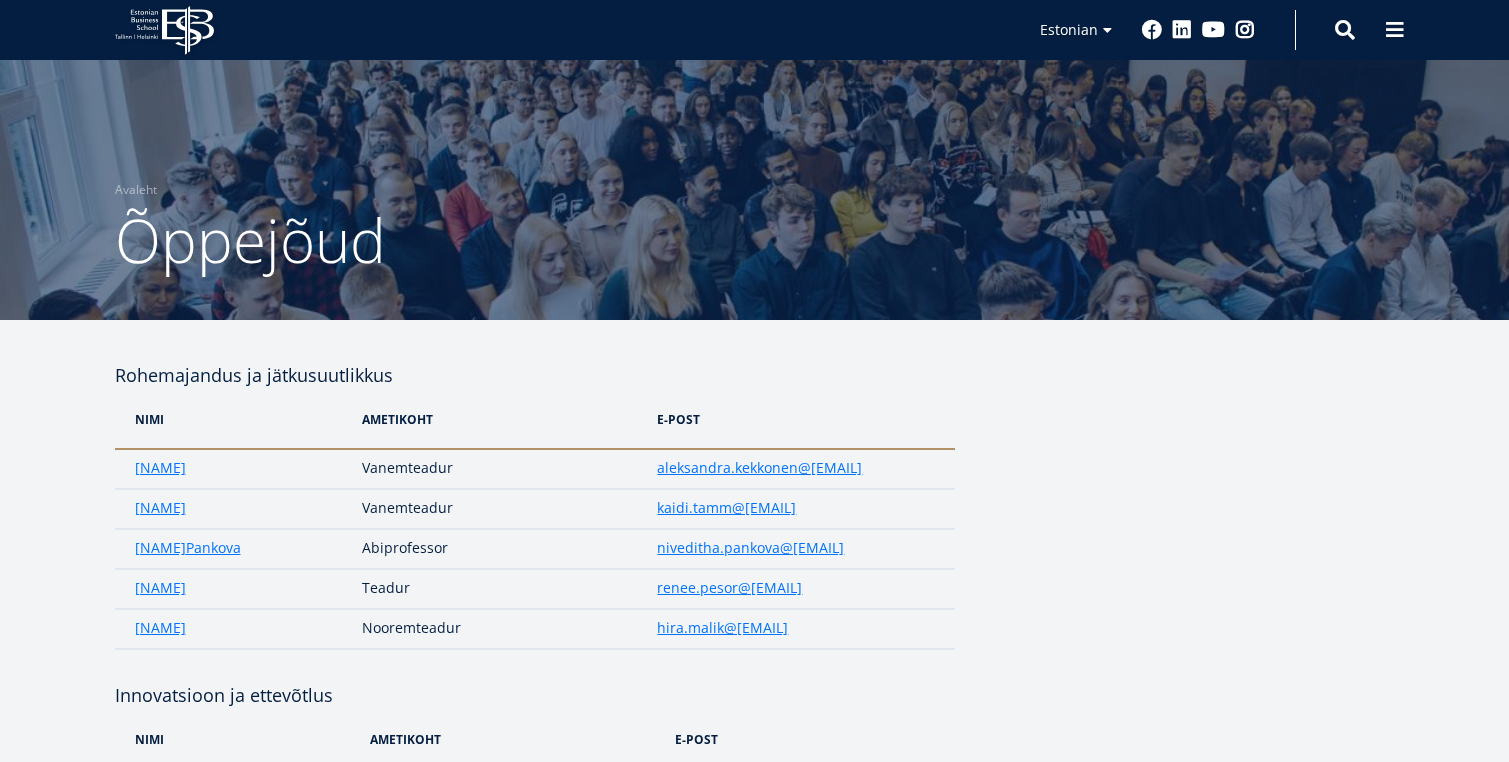 scroll, scrollTop: 1776, scrollLeft: 0, axis: vertical 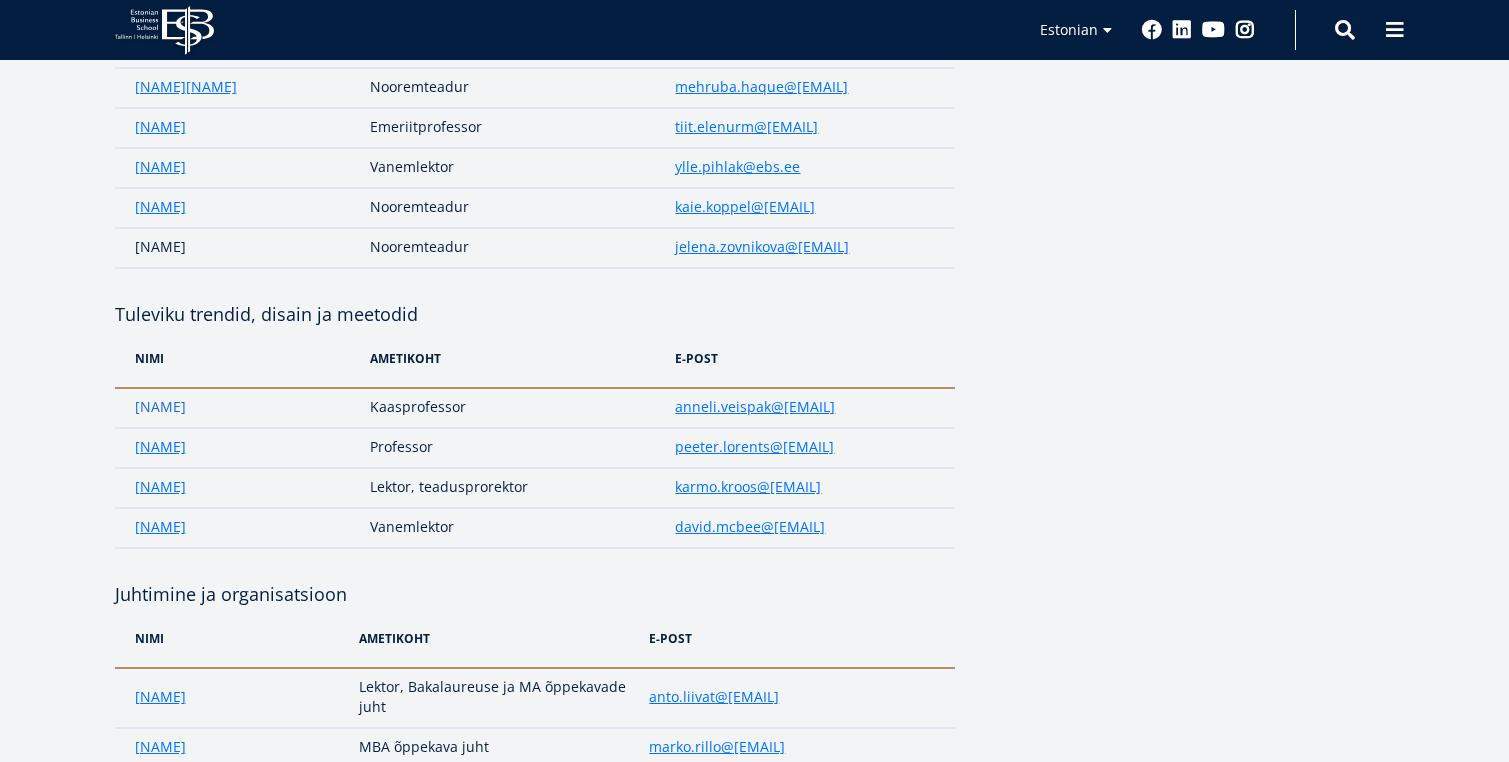 click on "Anneli Veispak" at bounding box center (160, 407) 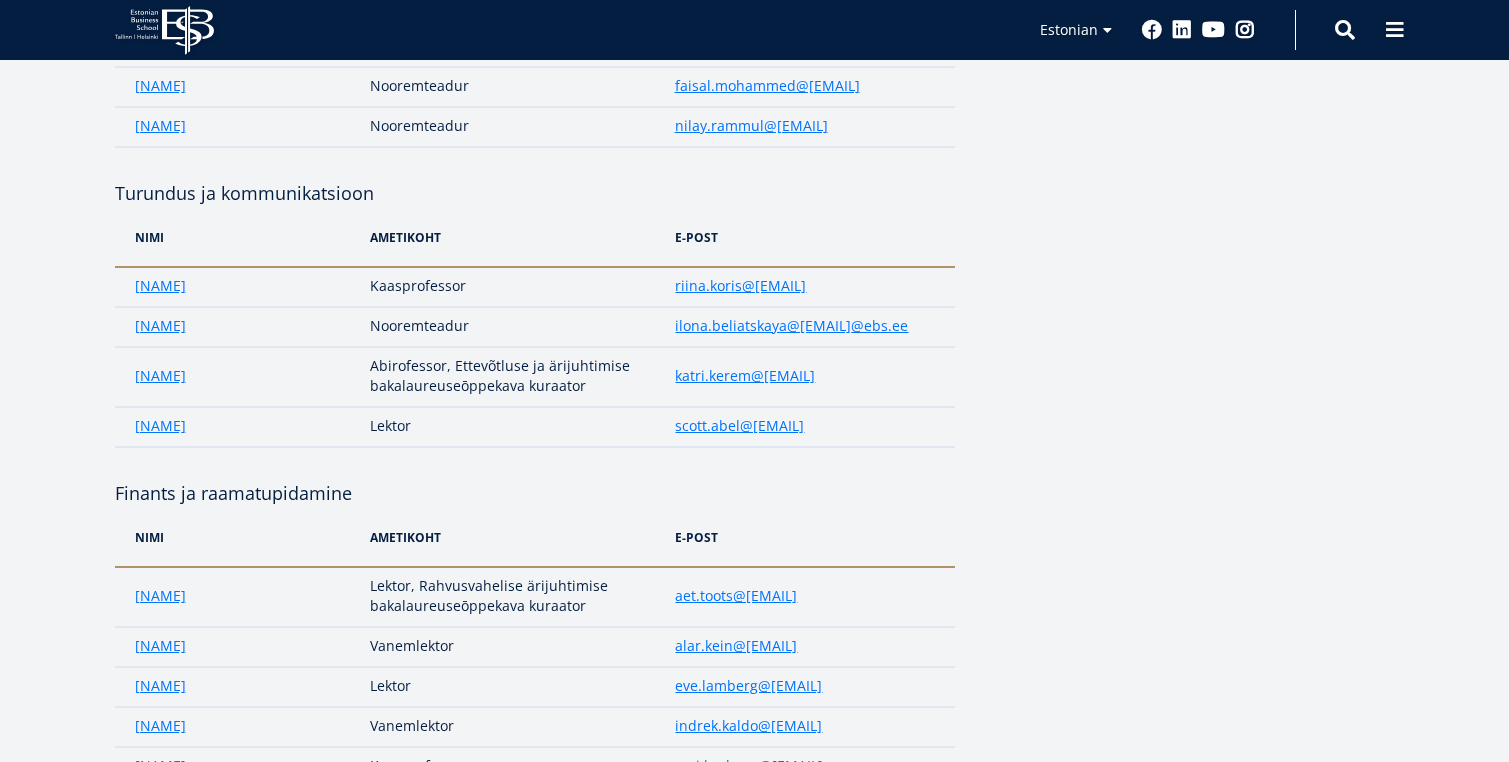 scroll, scrollTop: 2377, scrollLeft: 0, axis: vertical 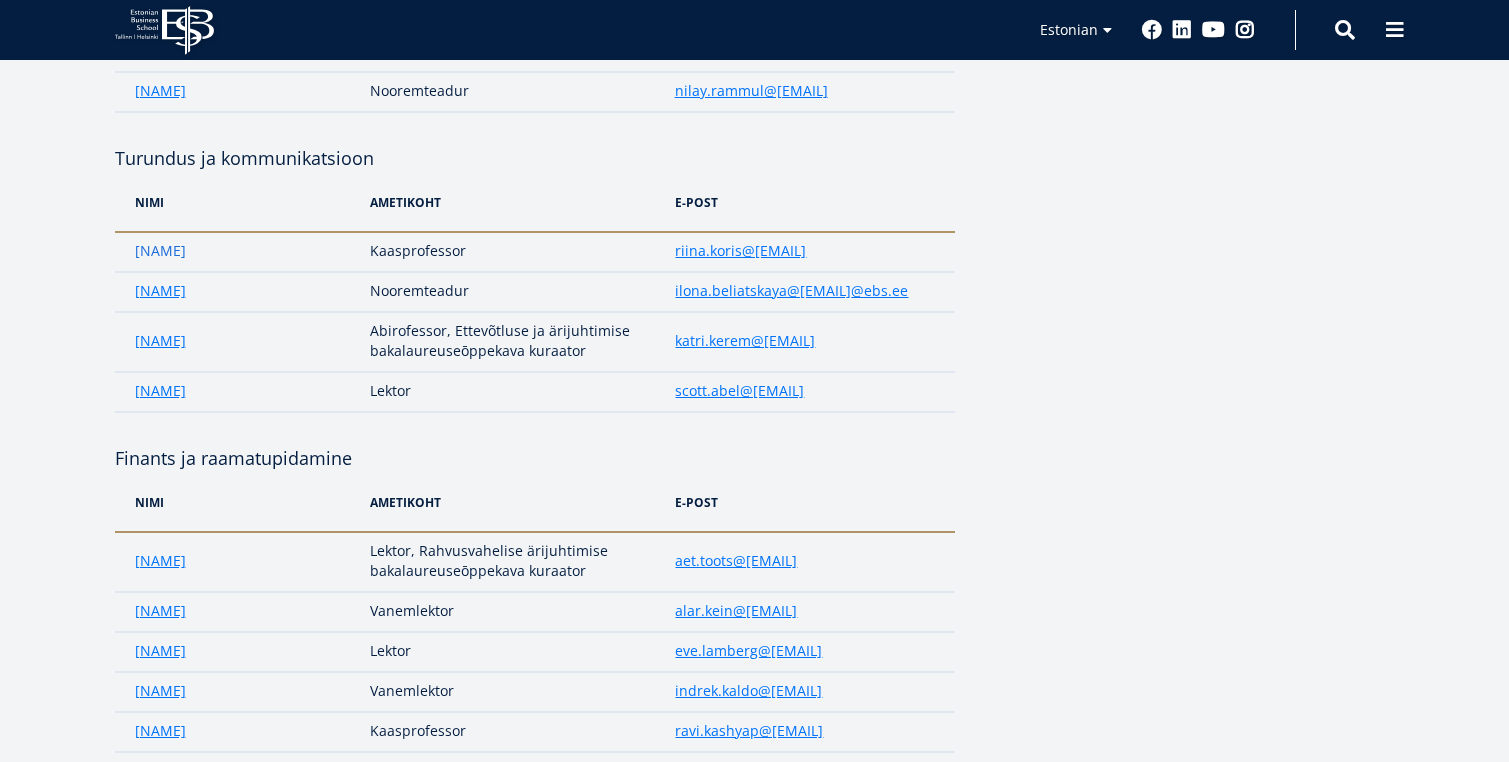 click on "Riina Koris" at bounding box center [160, 251] 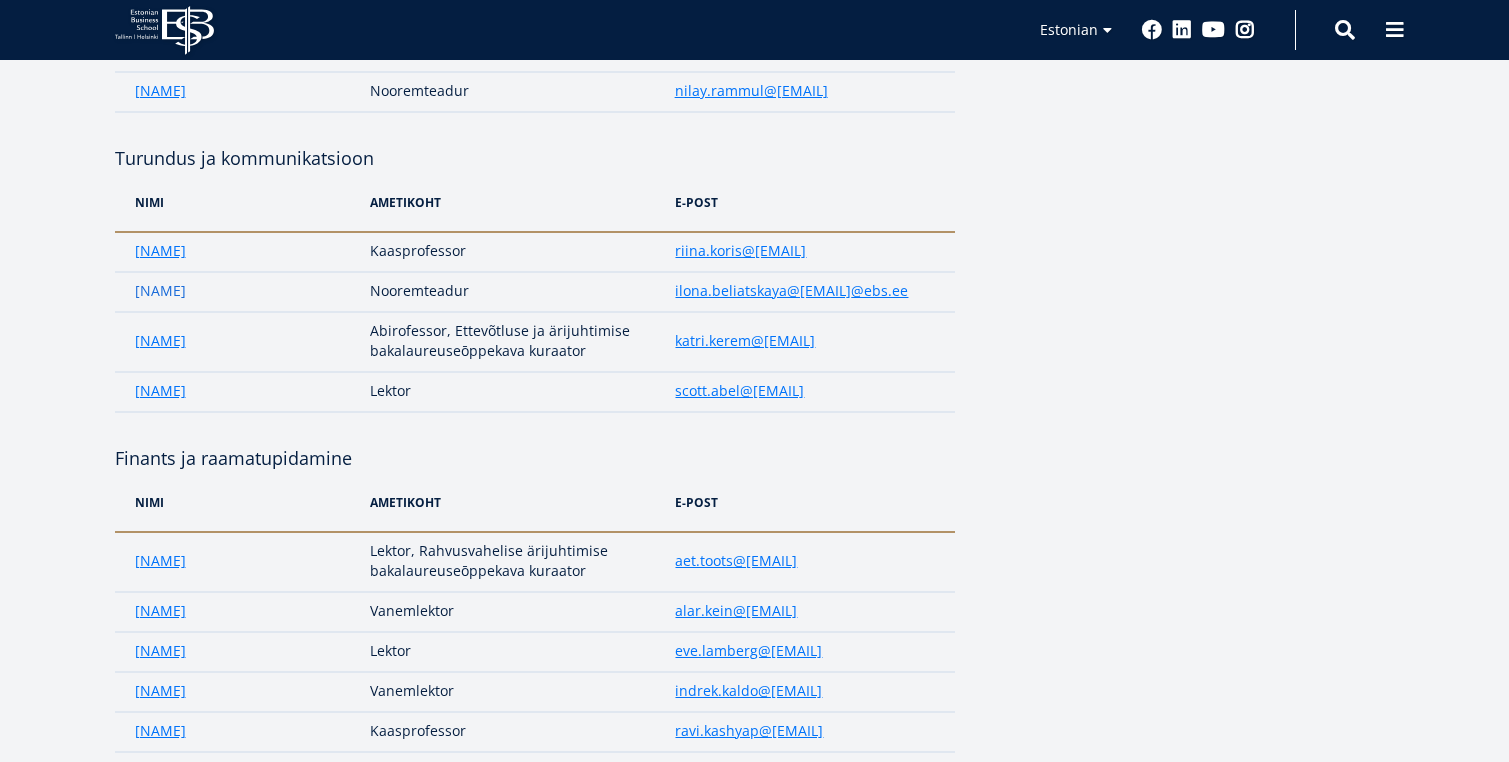 click on "Ilona Beliatskaya" at bounding box center [160, 291] 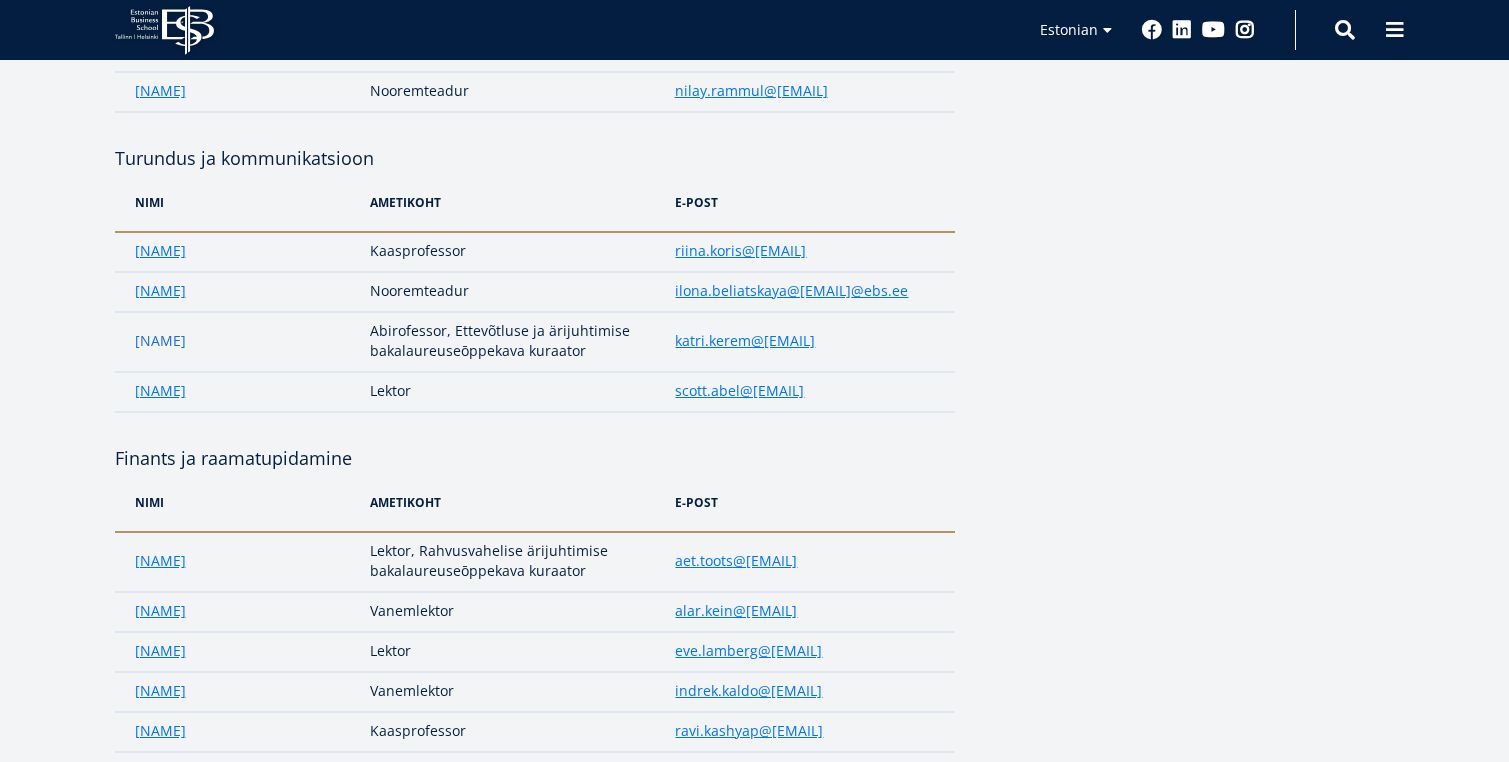 click on "Katri Kerem" at bounding box center [160, 341] 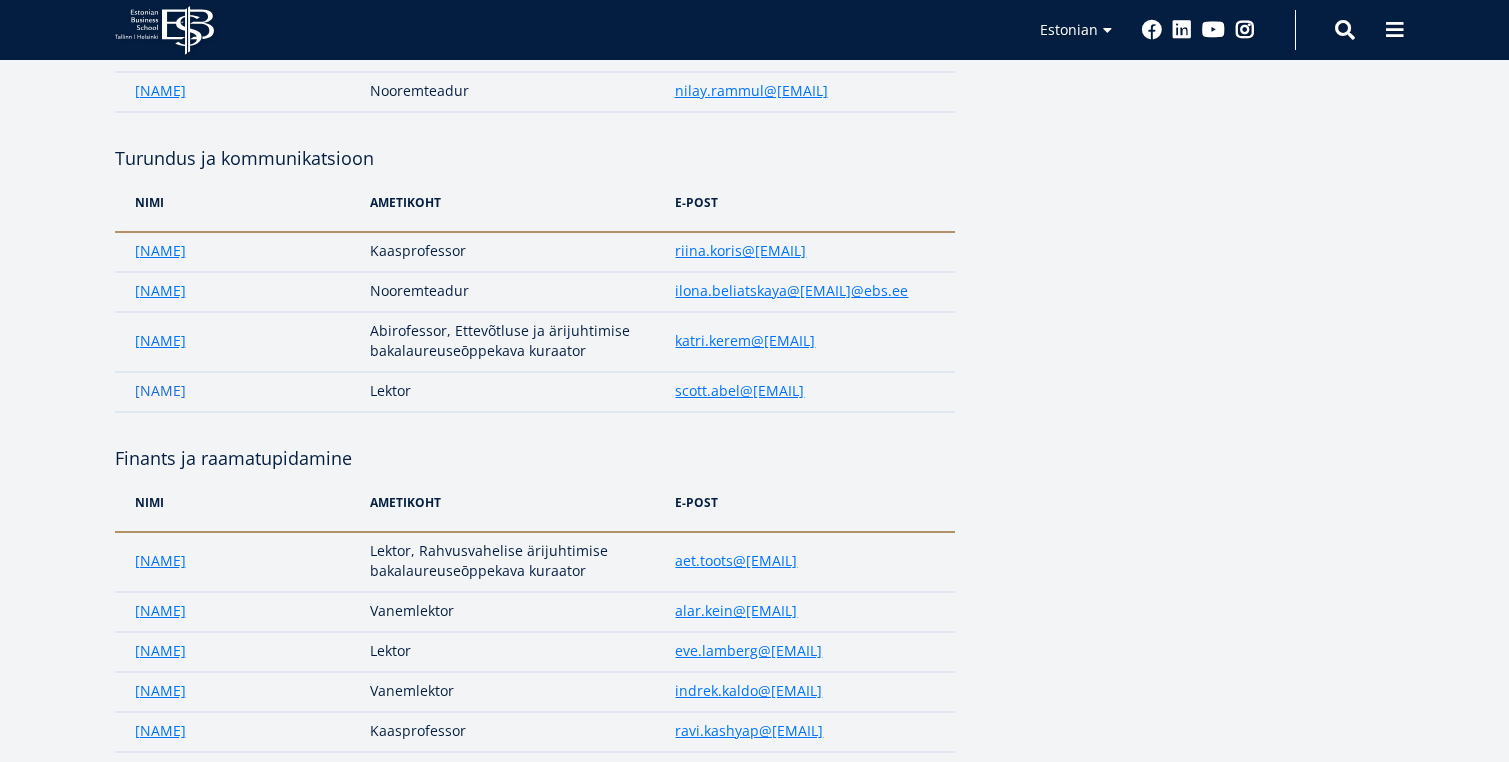 click on "Richard Scott Abel" at bounding box center [160, 391] 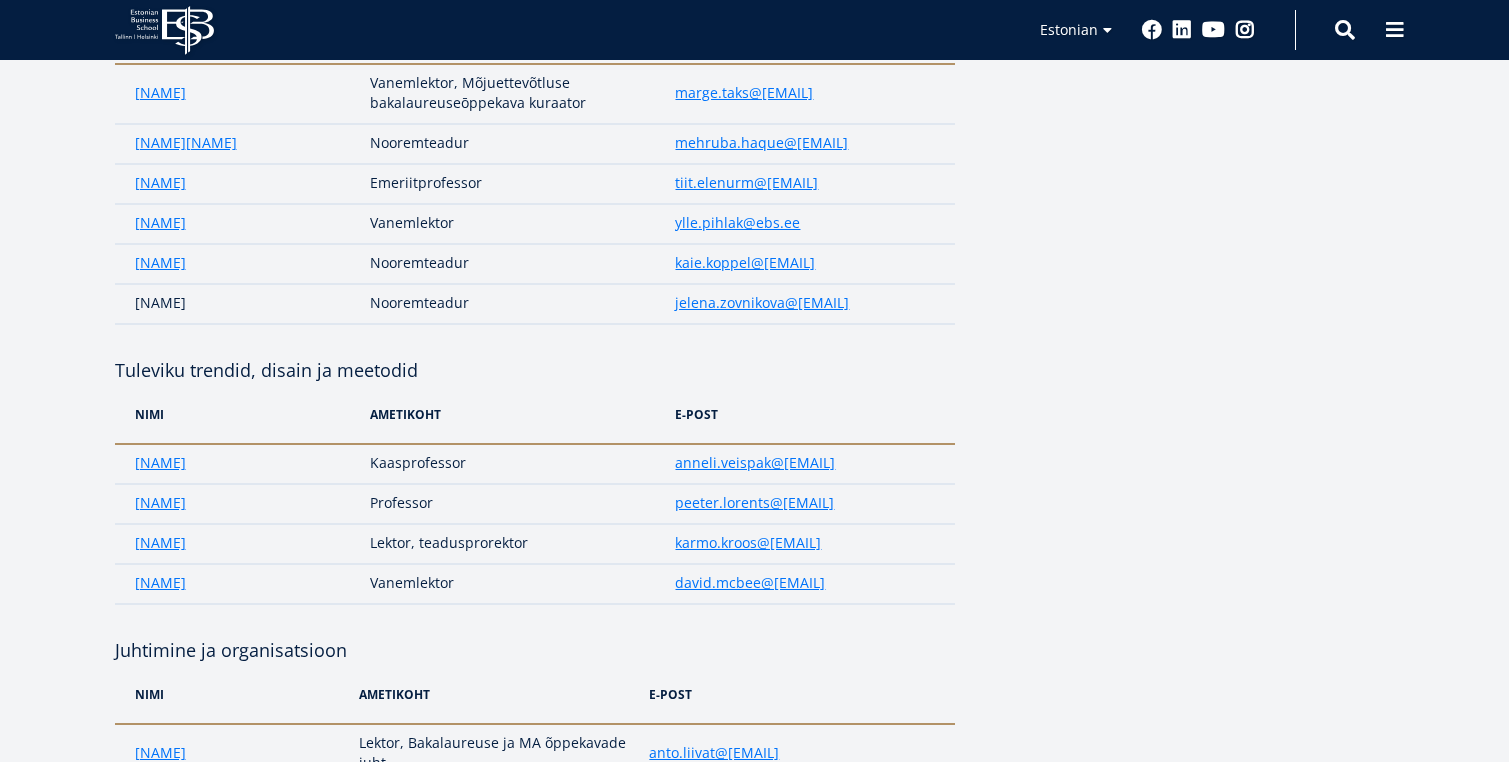 scroll, scrollTop: 710, scrollLeft: 0, axis: vertical 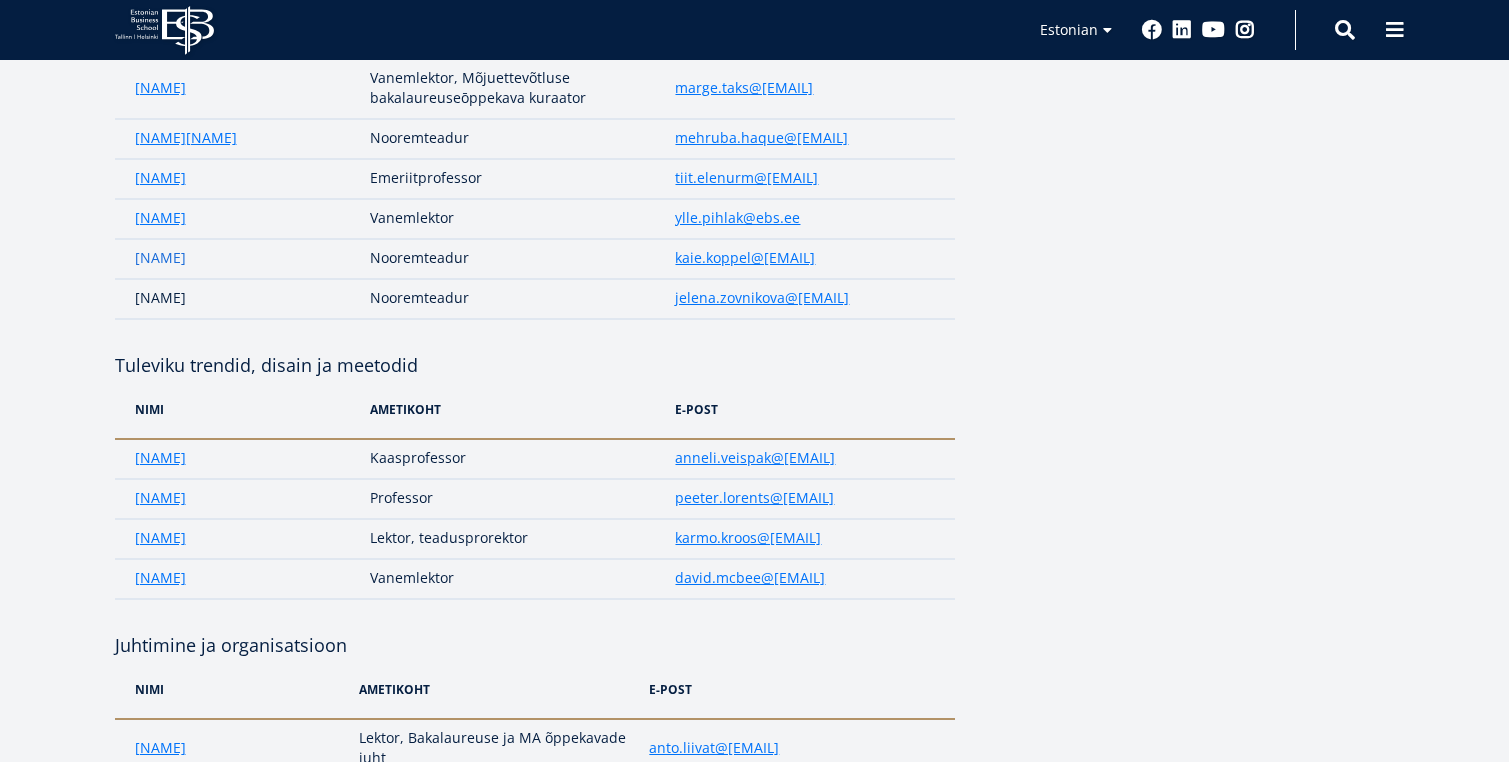 click on "Kaie Koppel" at bounding box center (160, 258) 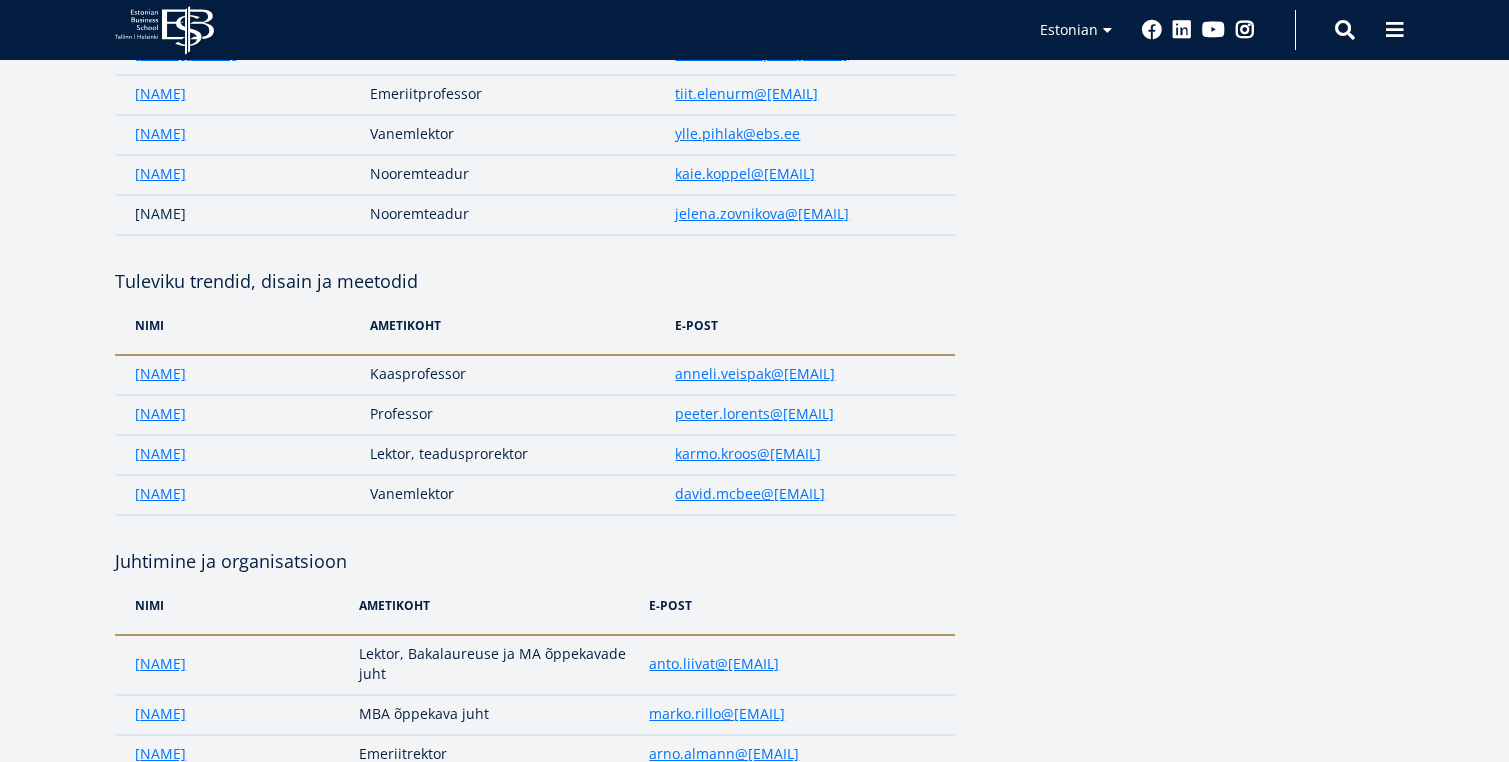 scroll, scrollTop: 923, scrollLeft: 0, axis: vertical 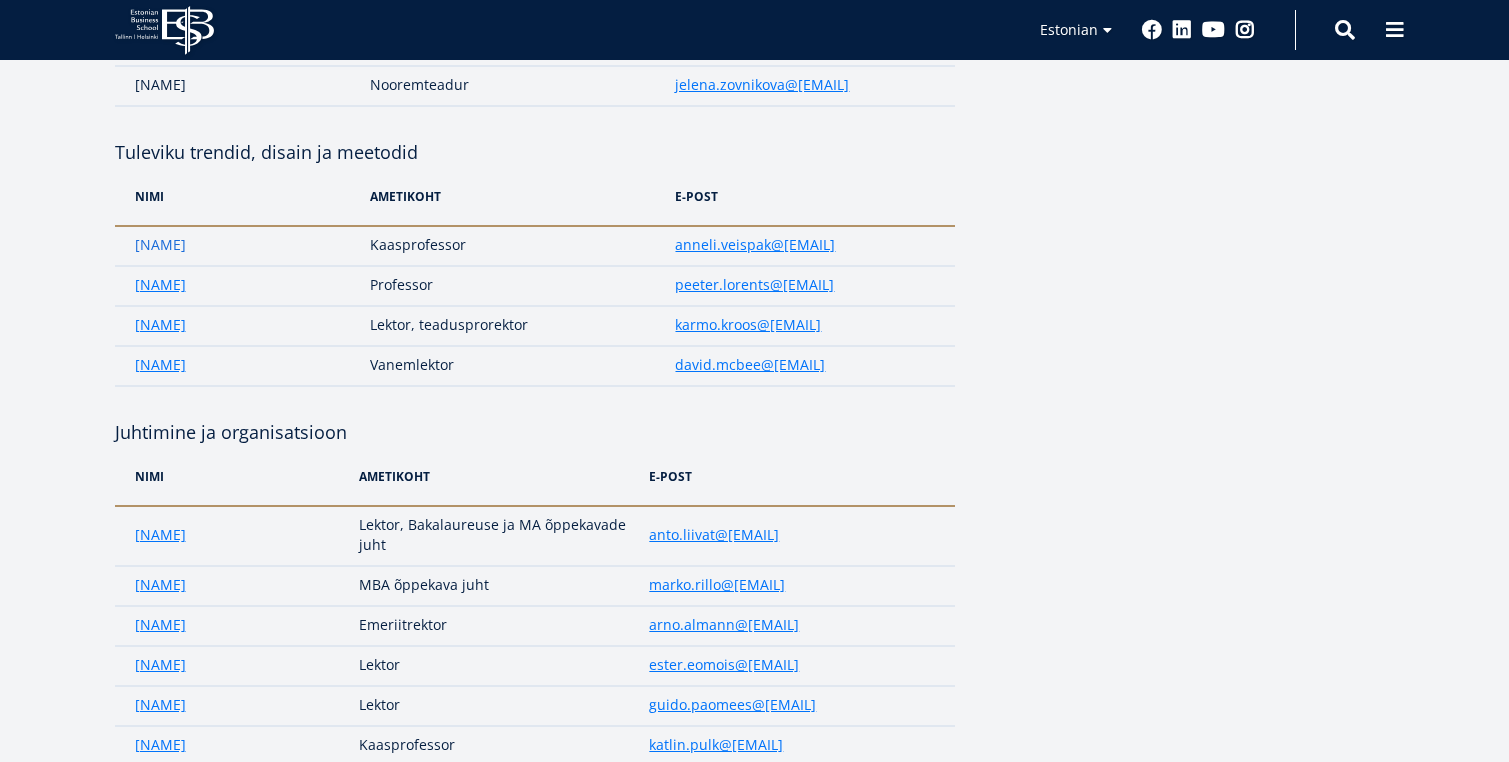 click on "Anneli Veispak" at bounding box center [160, 245] 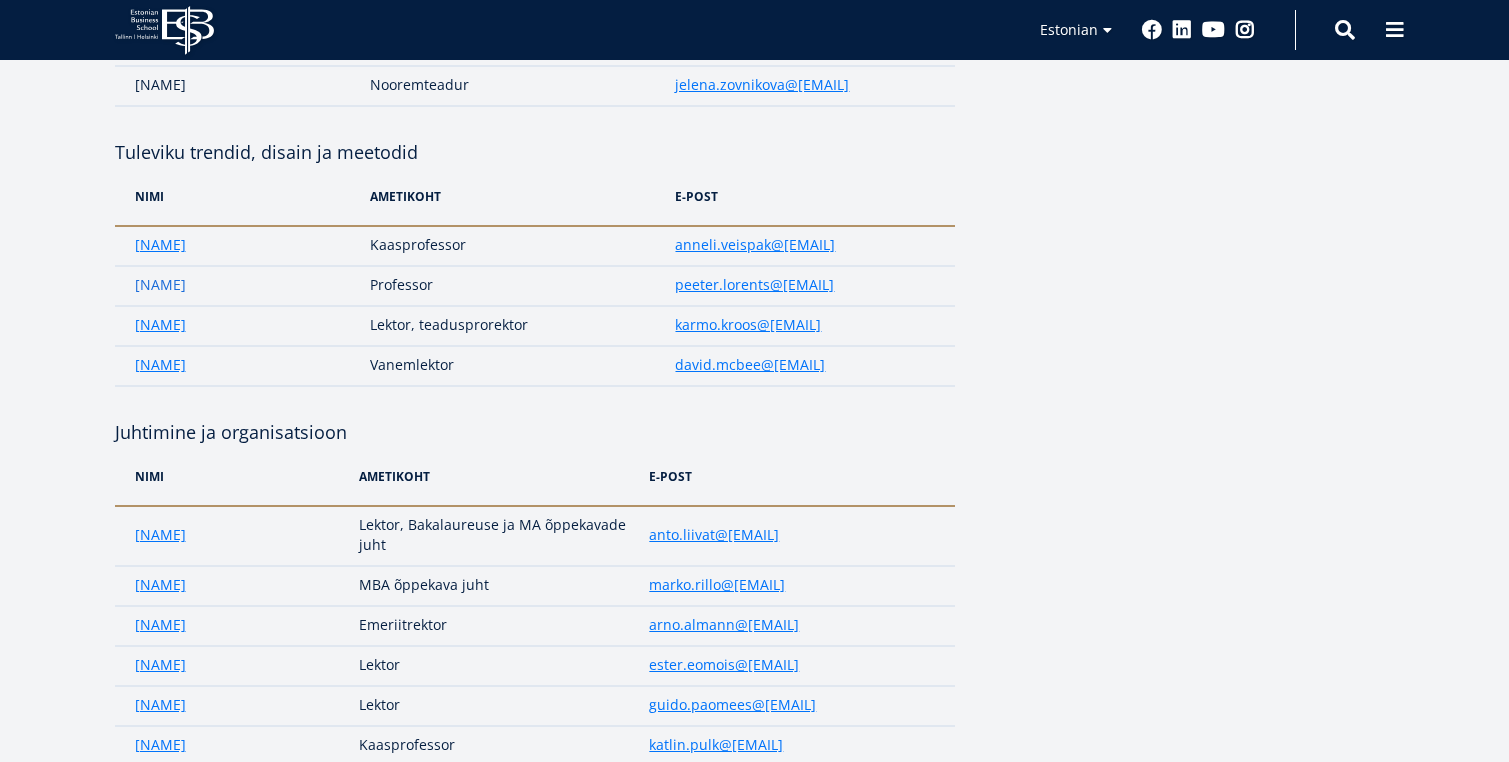 click on "Peeter Lorents" at bounding box center [160, 285] 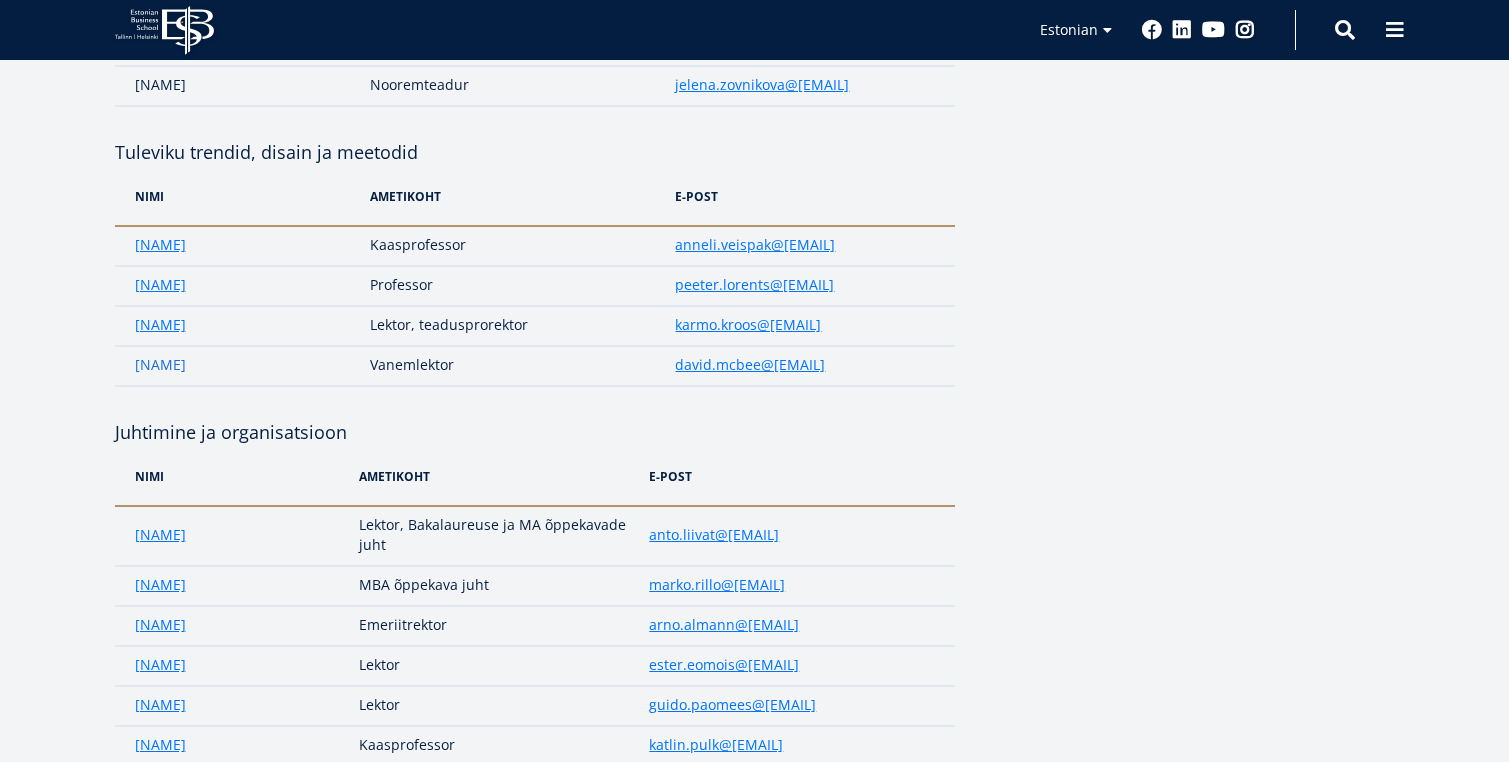 drag, startPoint x: 200, startPoint y: 325, endPoint x: 197, endPoint y: 368, distance: 43.104523 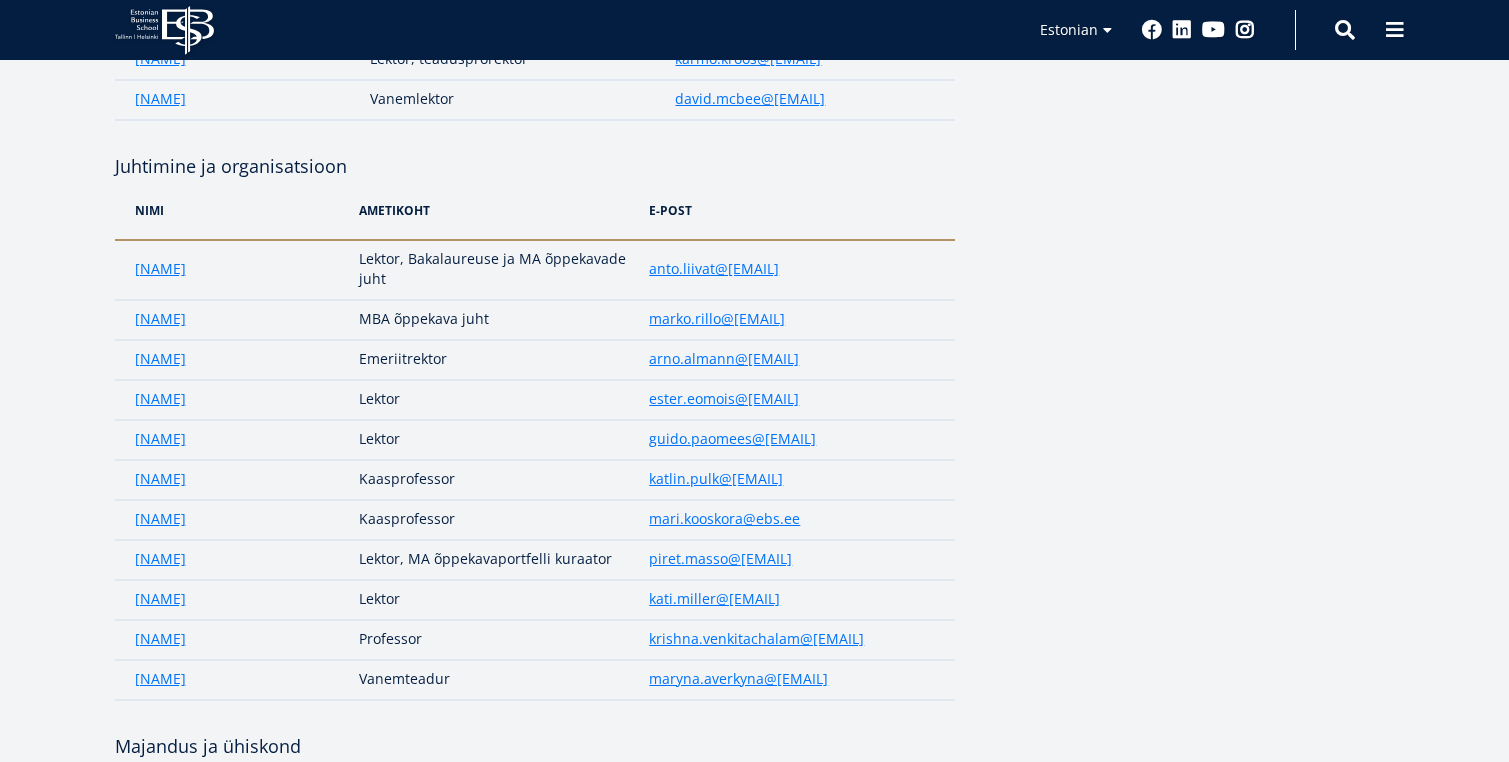 scroll, scrollTop: 1240, scrollLeft: 0, axis: vertical 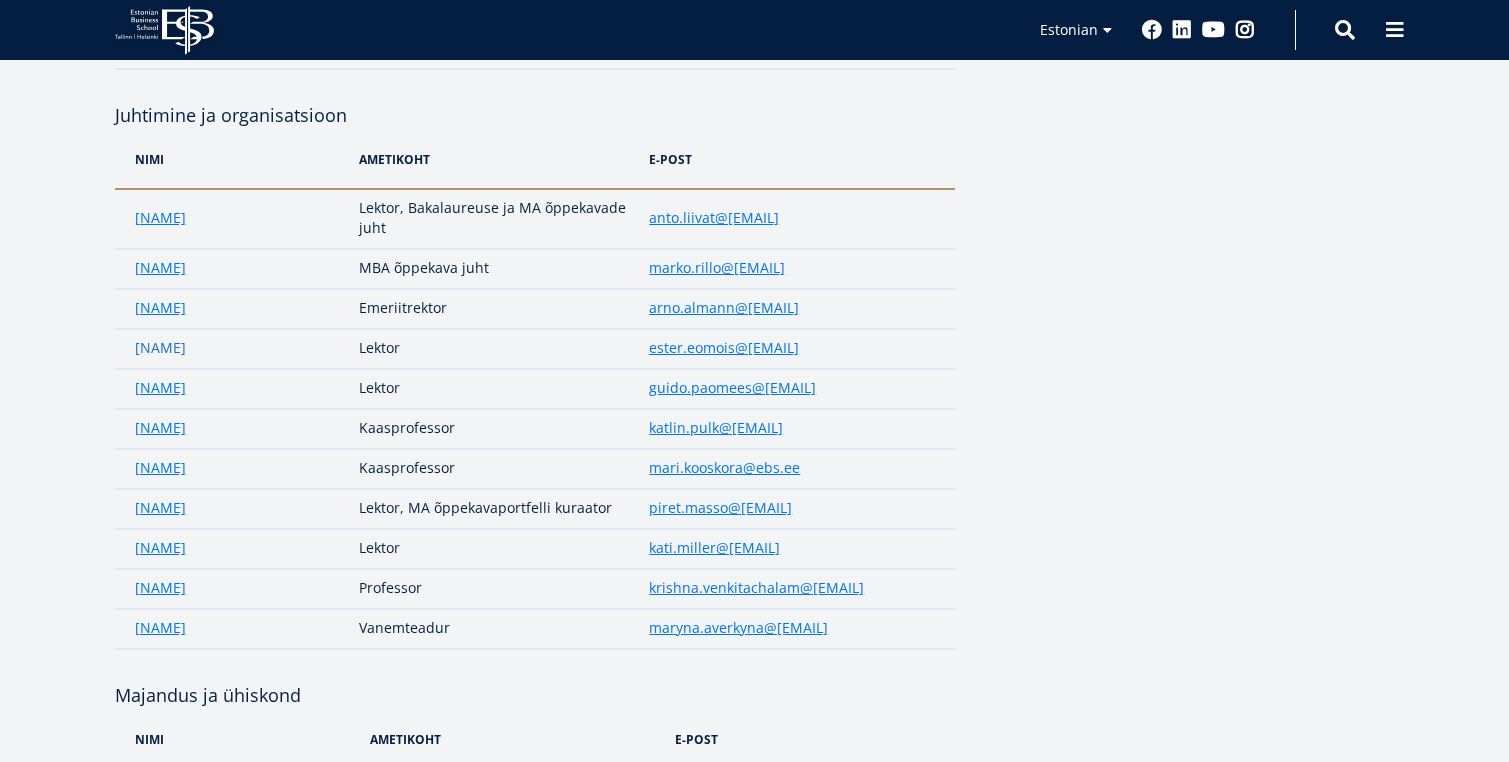 click on "[PERSON_NAME]" at bounding box center (160, 348) 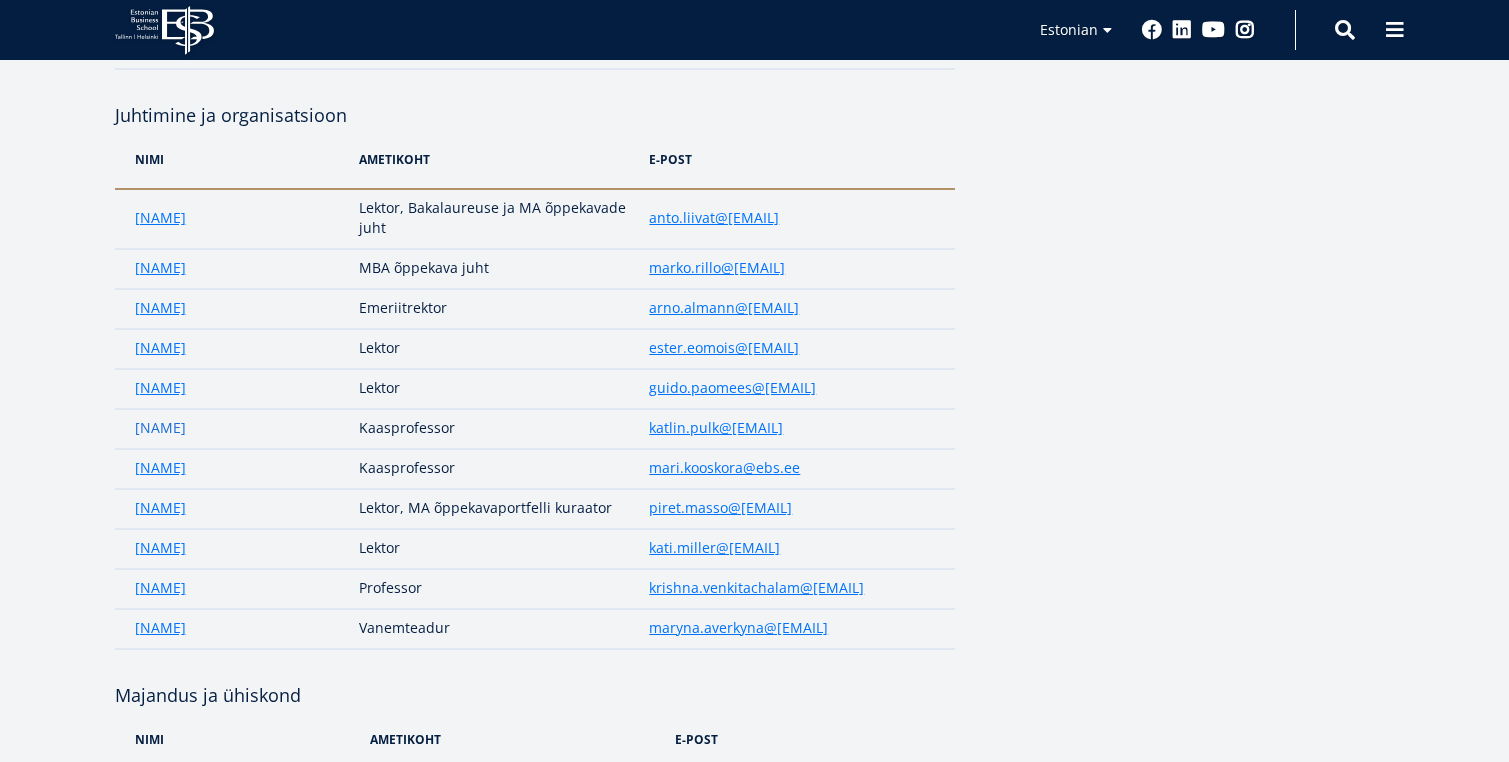 click on "Kätlin Pulk" at bounding box center [160, 428] 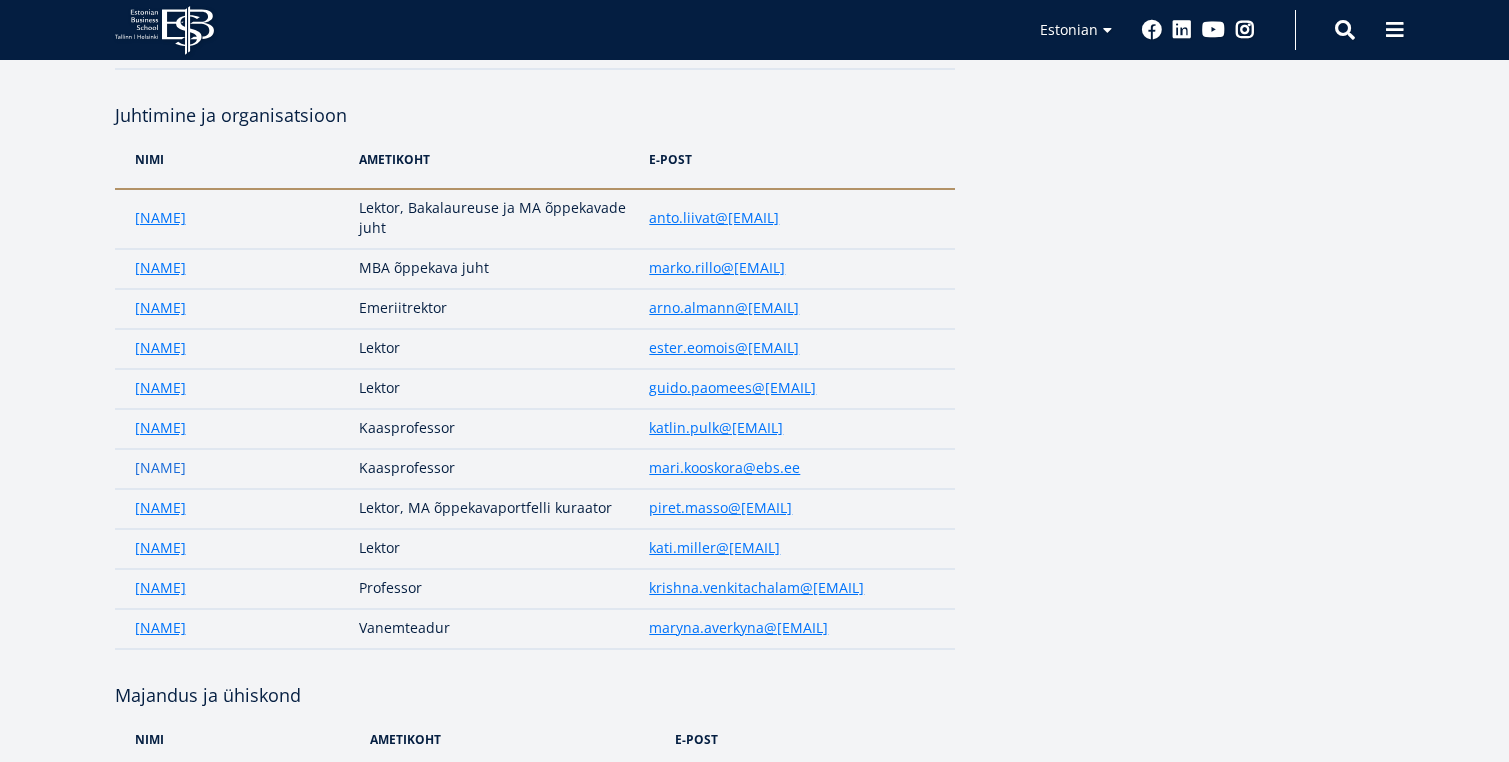 click on "Mari Kooskora" at bounding box center (160, 468) 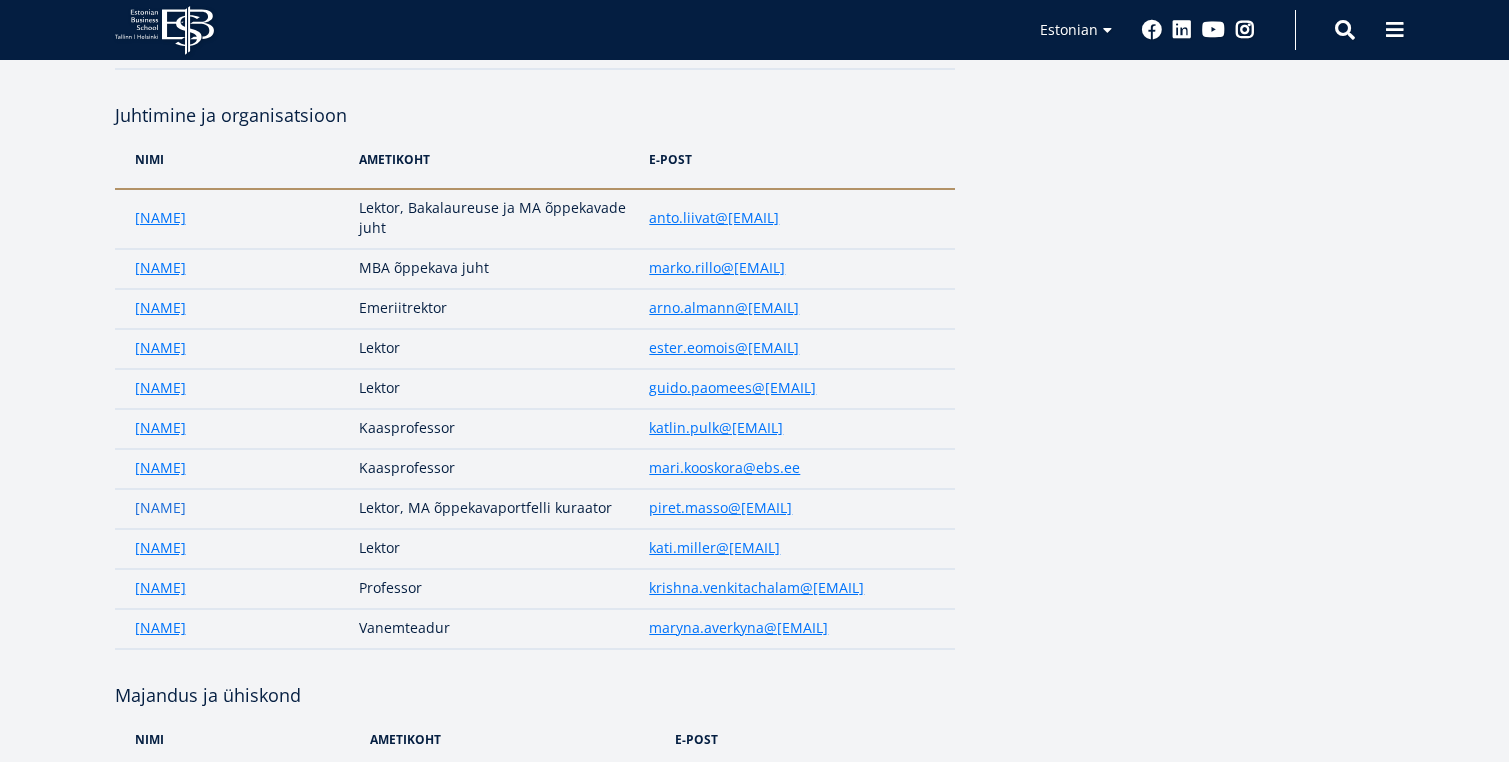 click on "Piret Masso" at bounding box center [160, 508] 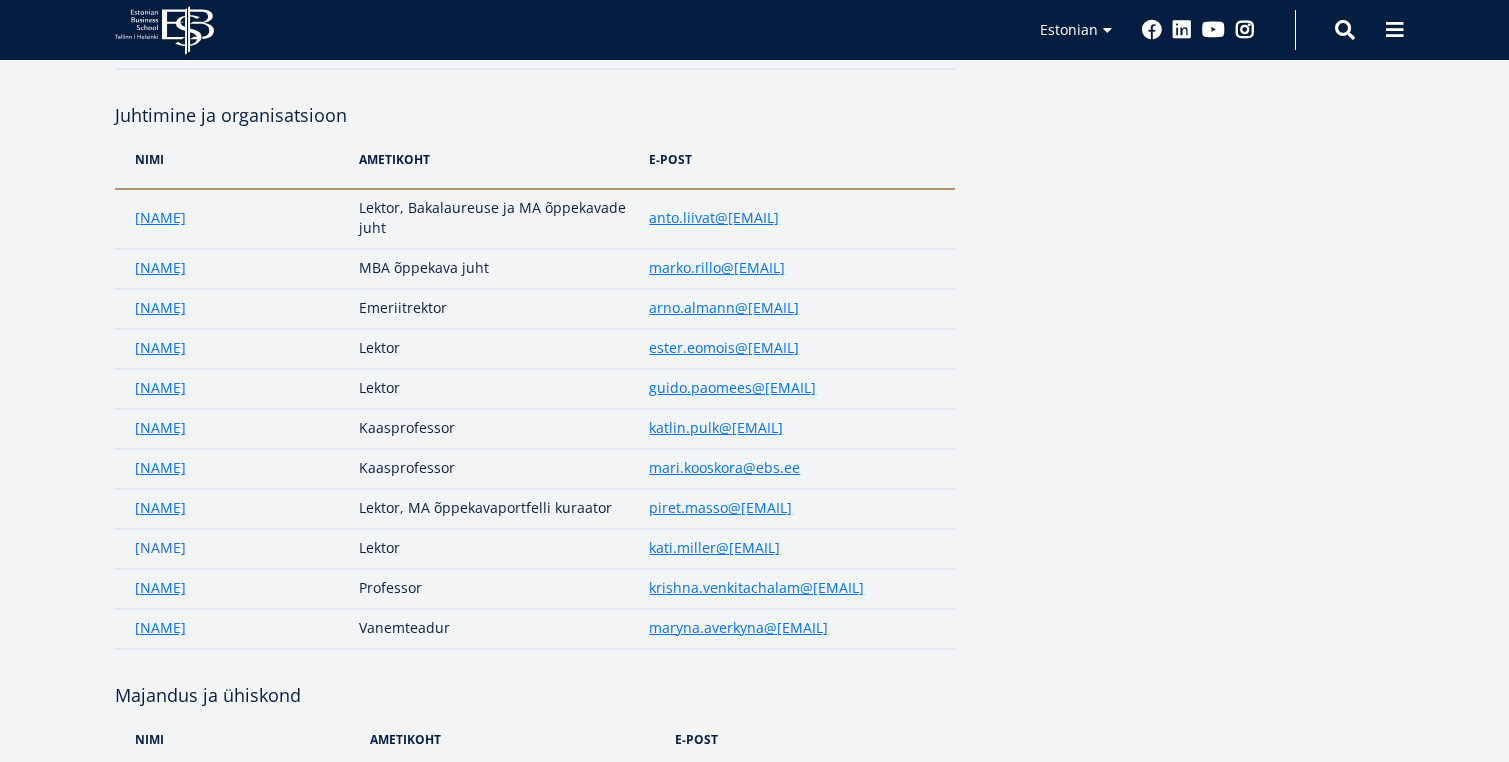 click on "Kati Miller" at bounding box center (160, 548) 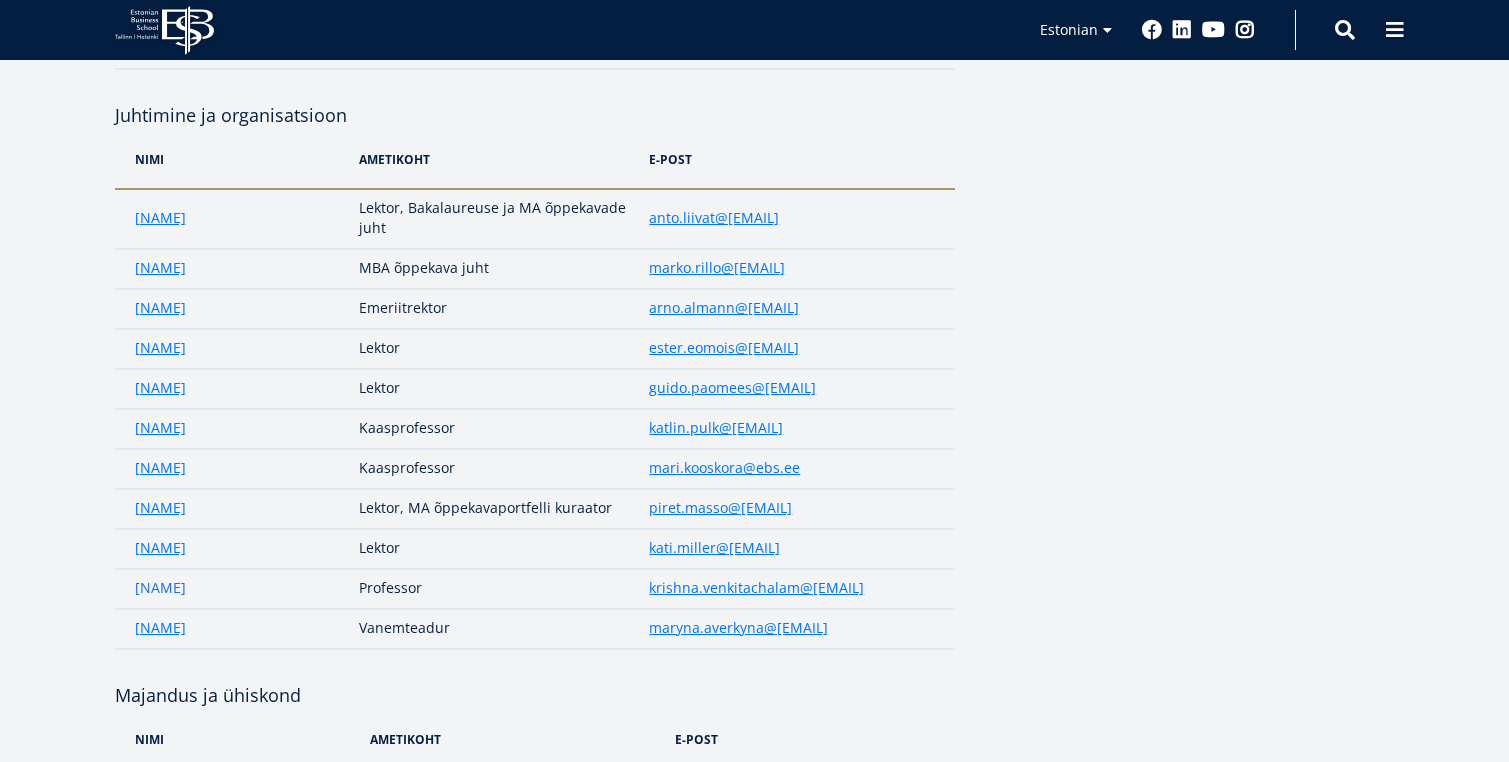 click on "Krishna Venkitachalam" at bounding box center [160, 588] 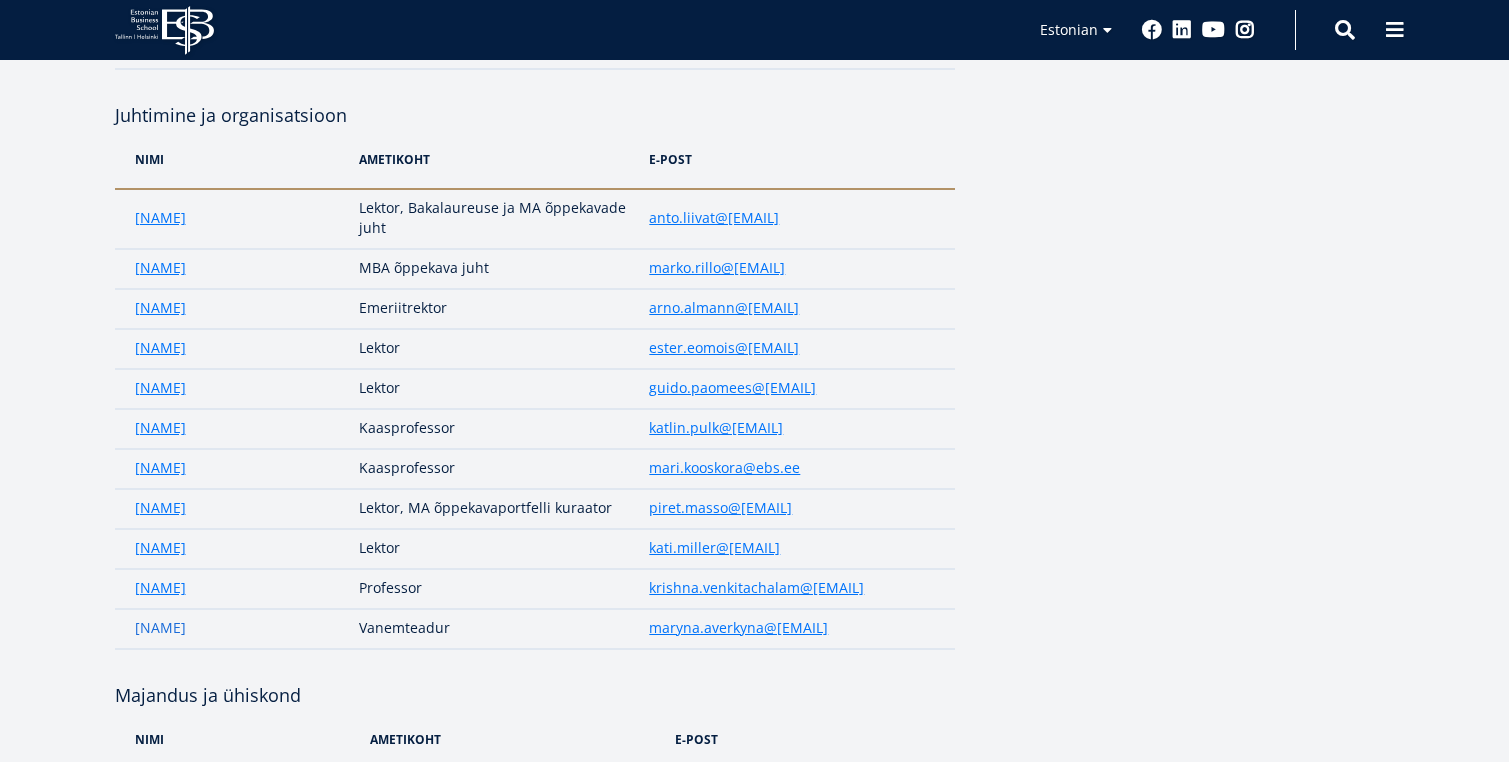 click on "Maryna Averkyna" at bounding box center [160, 628] 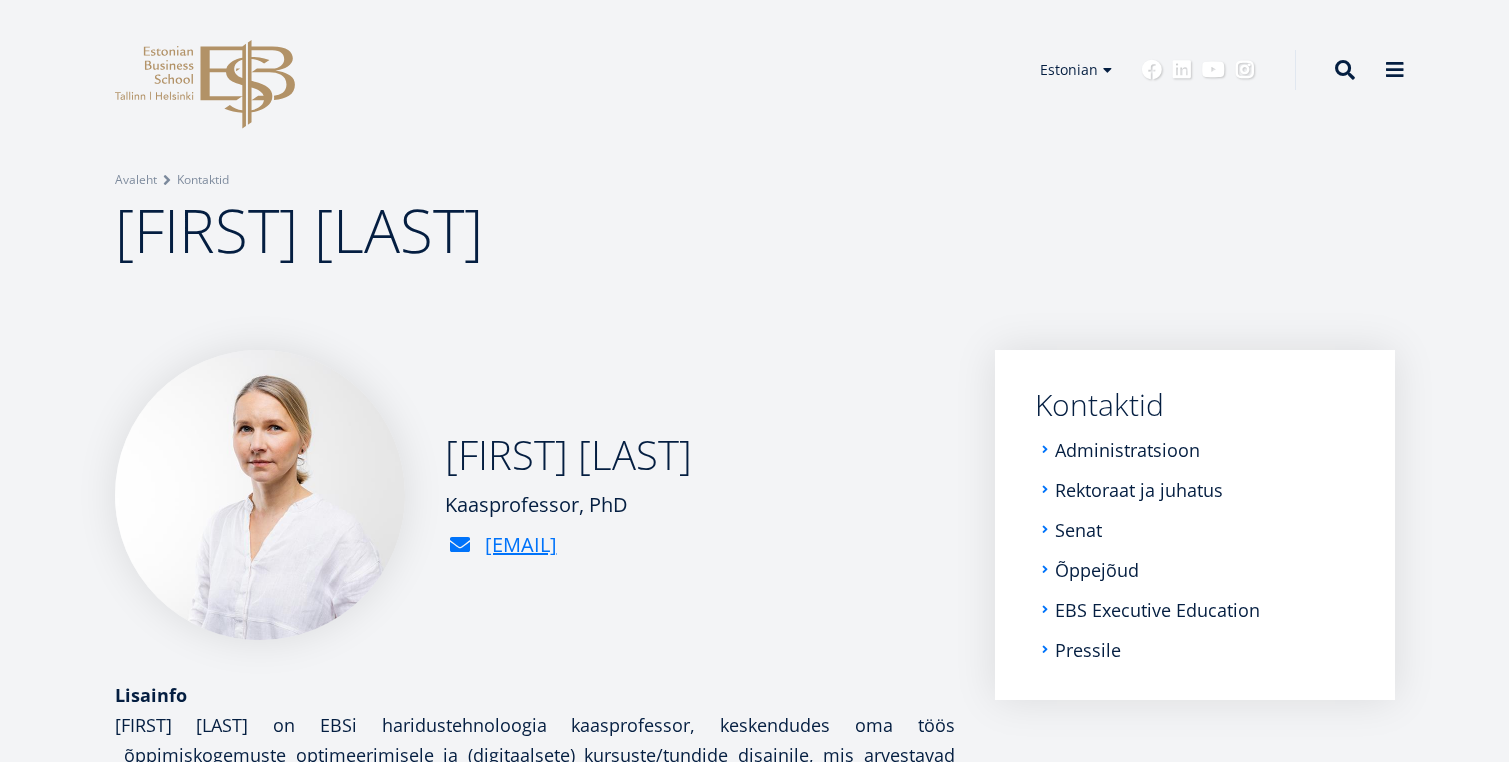 scroll, scrollTop: 0, scrollLeft: 0, axis: both 